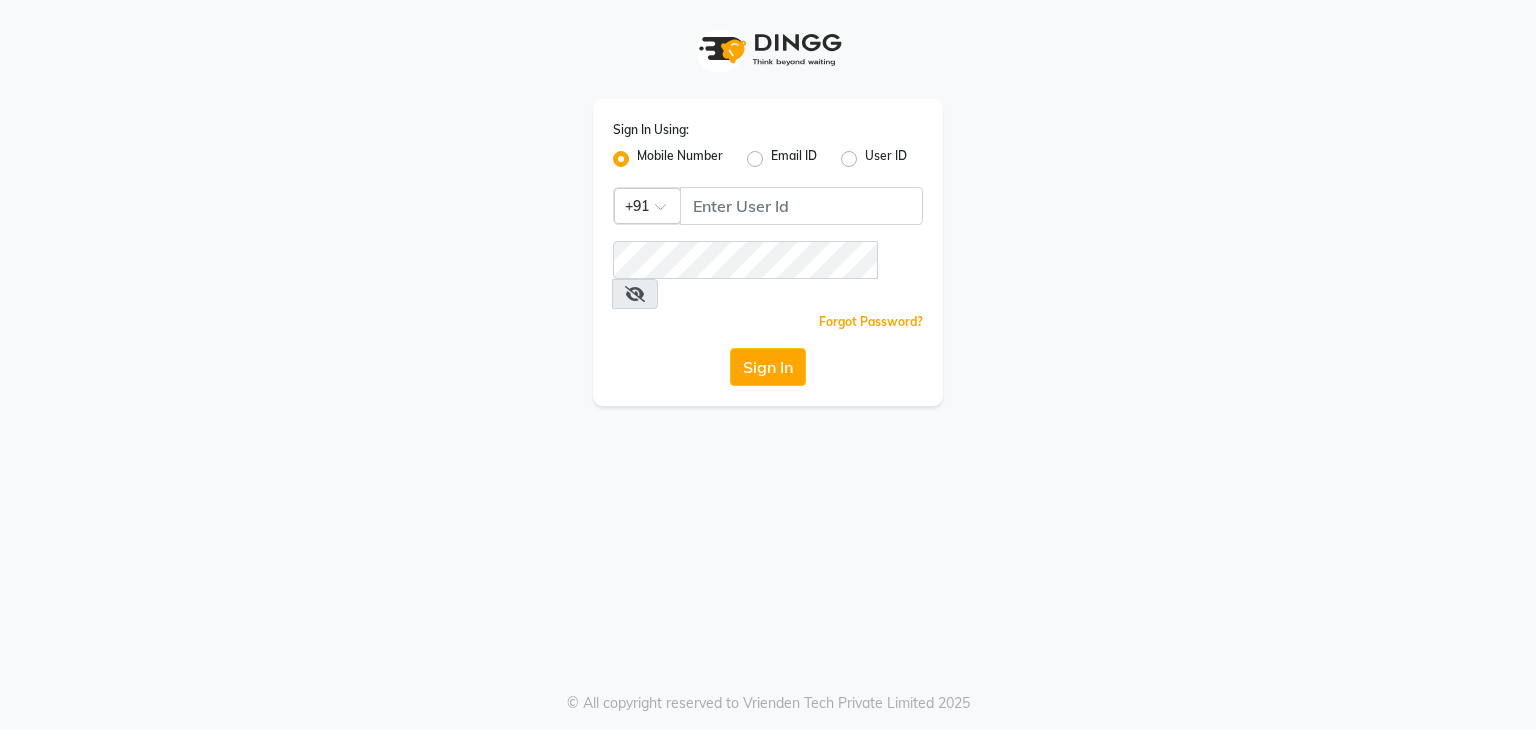 scroll, scrollTop: 0, scrollLeft: 0, axis: both 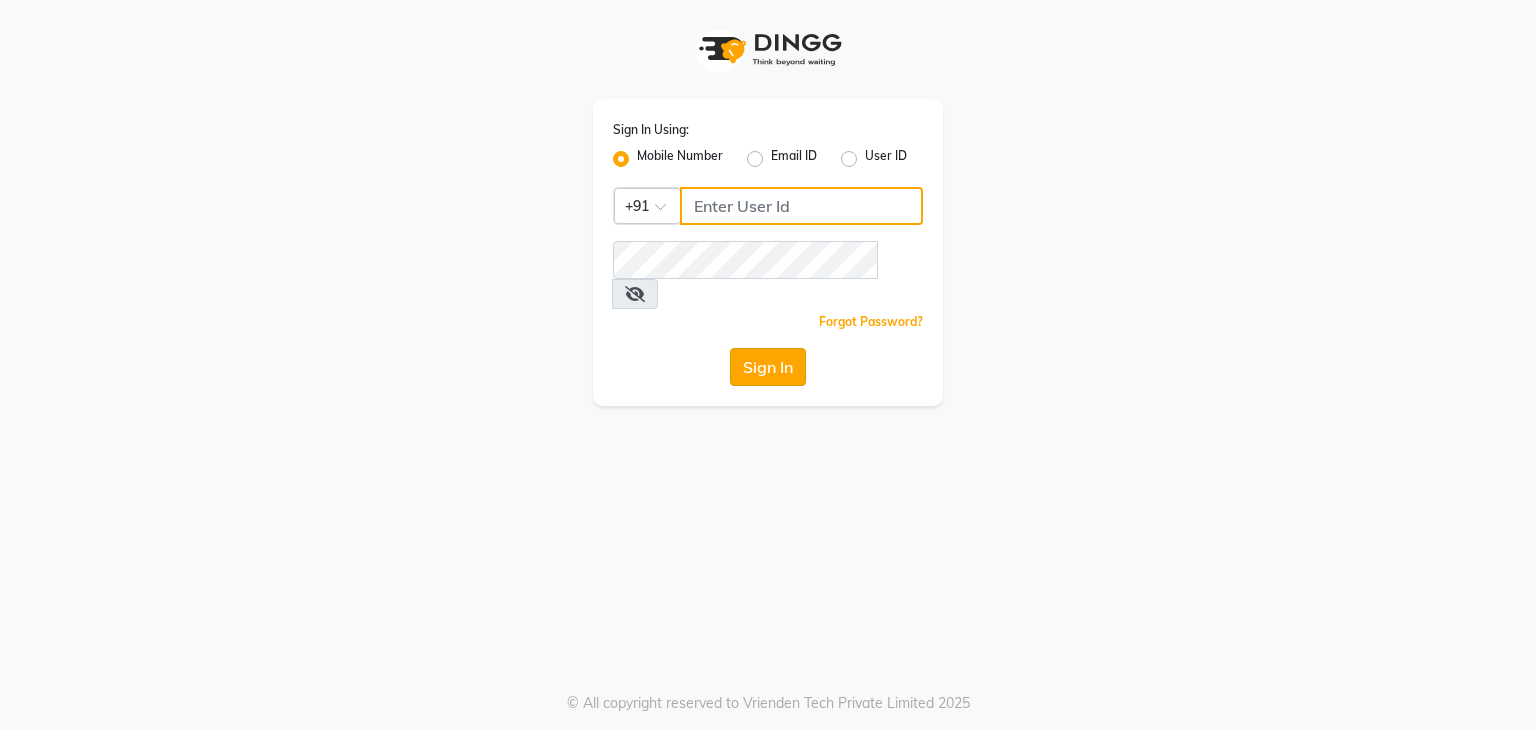 type on "[PHONE]" 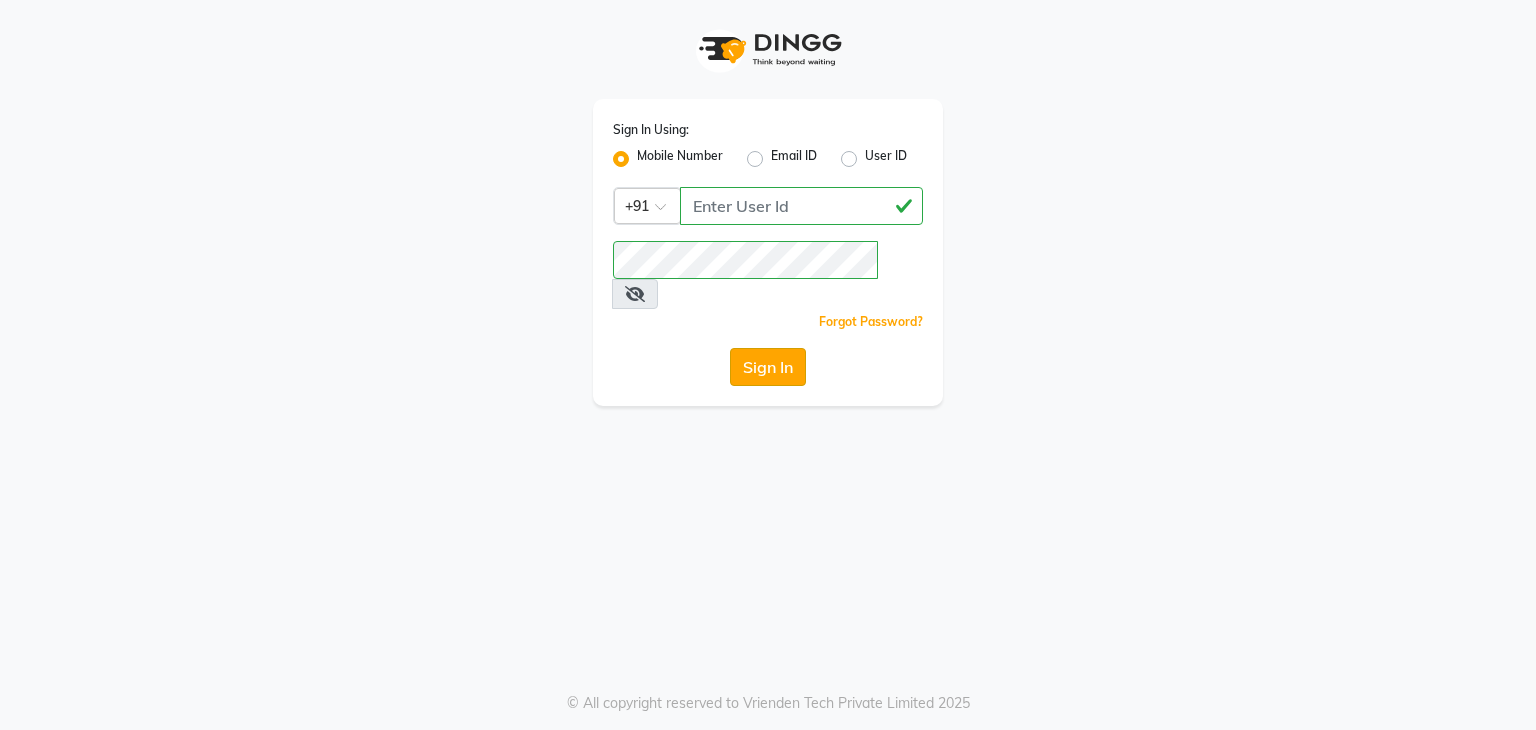 click on "Sign In" 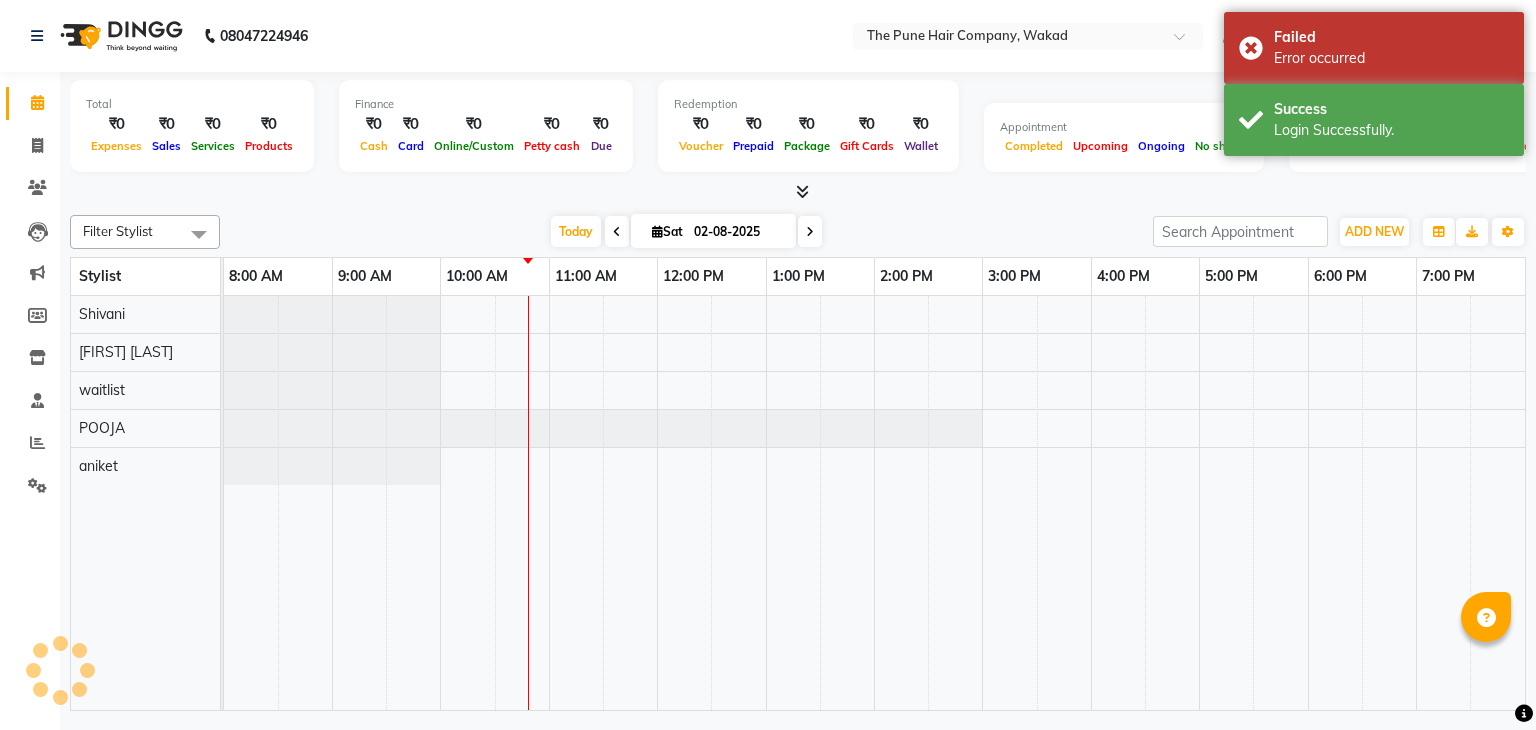 scroll, scrollTop: 0, scrollLeft: 0, axis: both 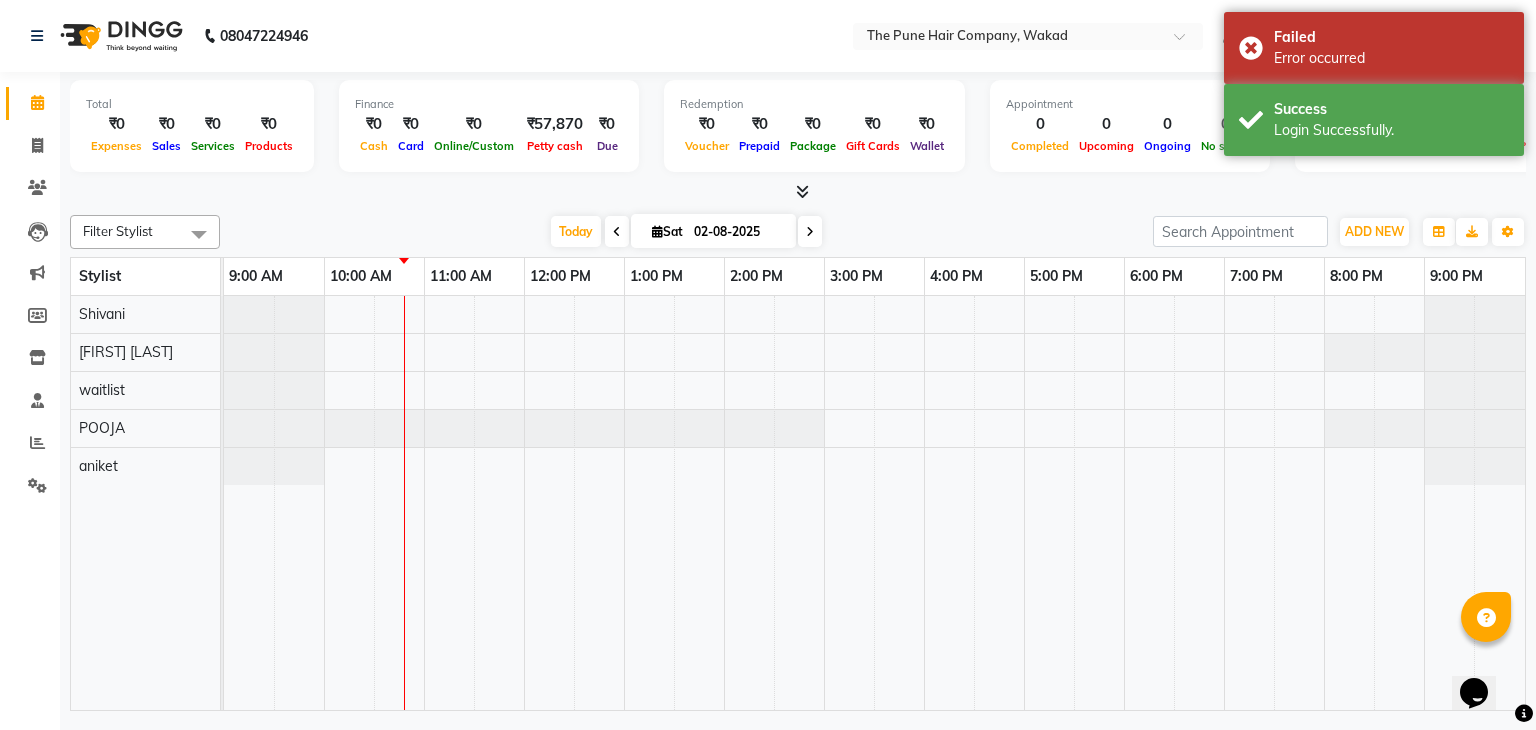 click at bounding box center (617, 231) 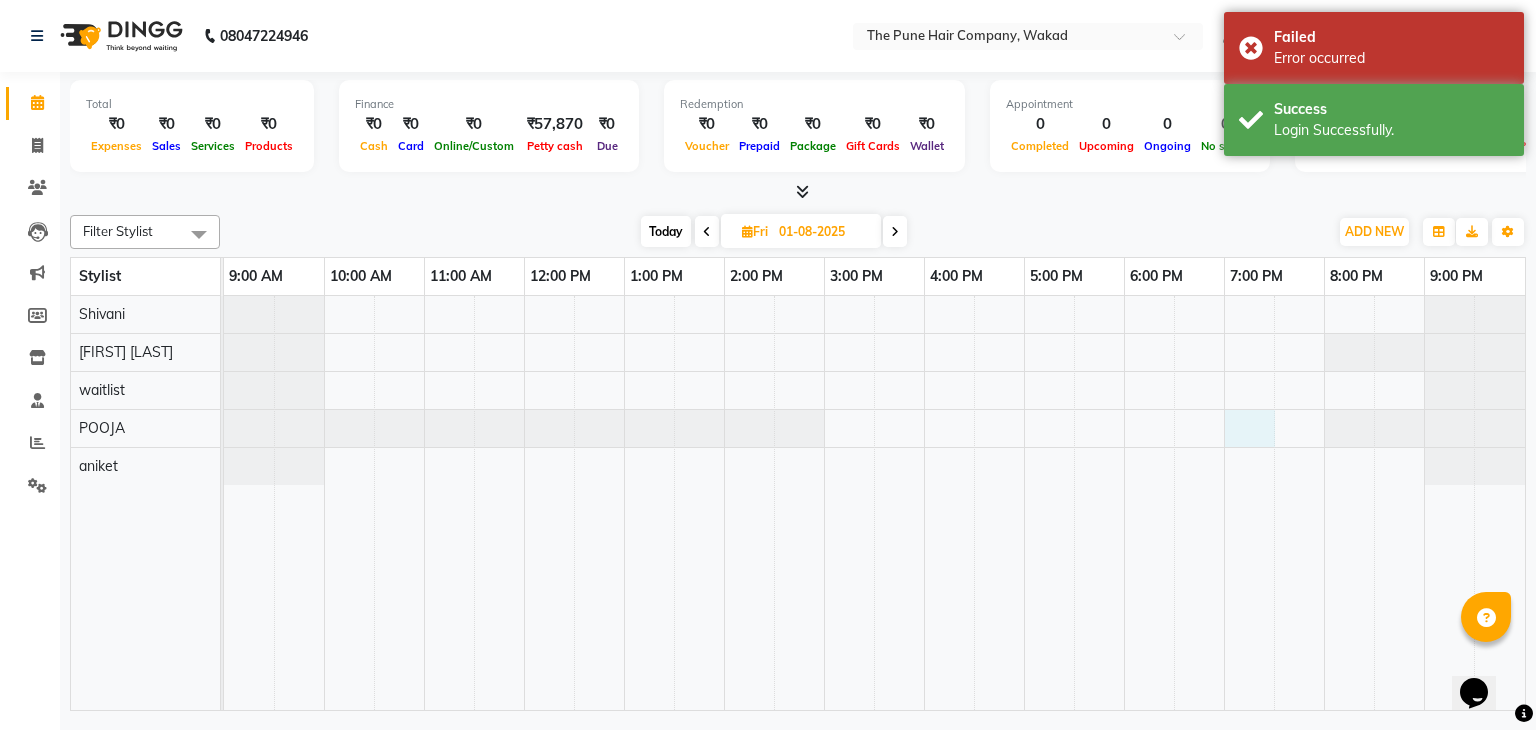 click at bounding box center [874, 503] 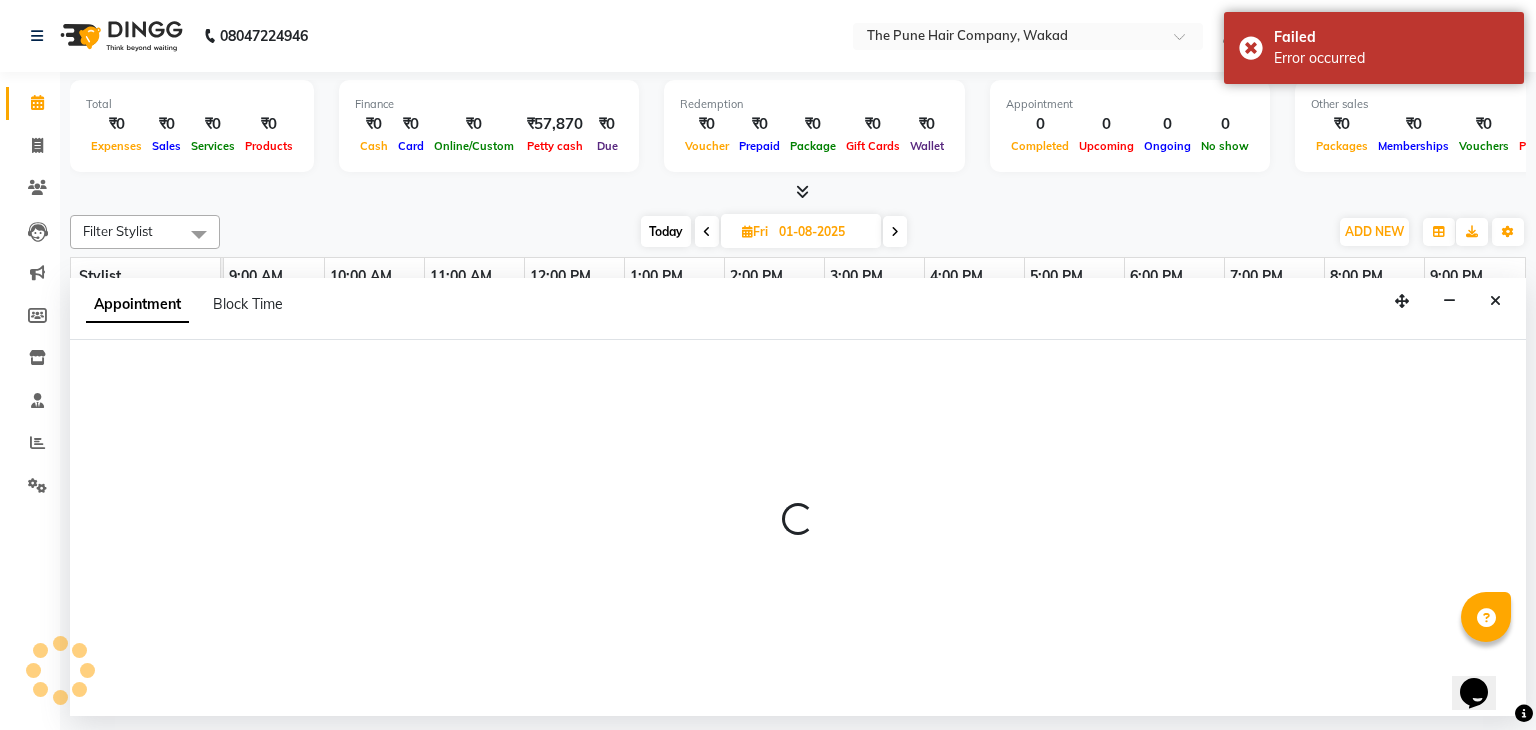 select on "61432" 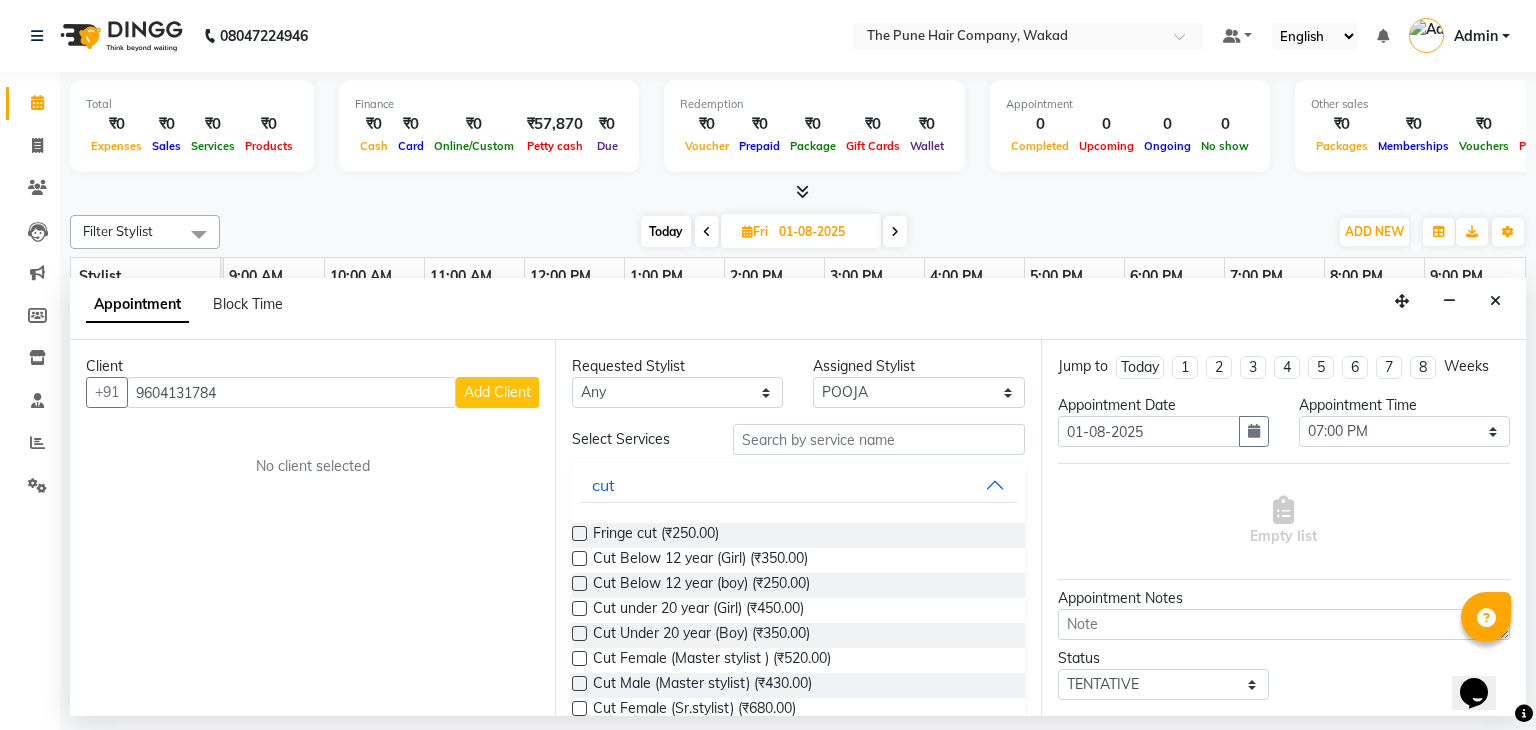 type on "9604131784" 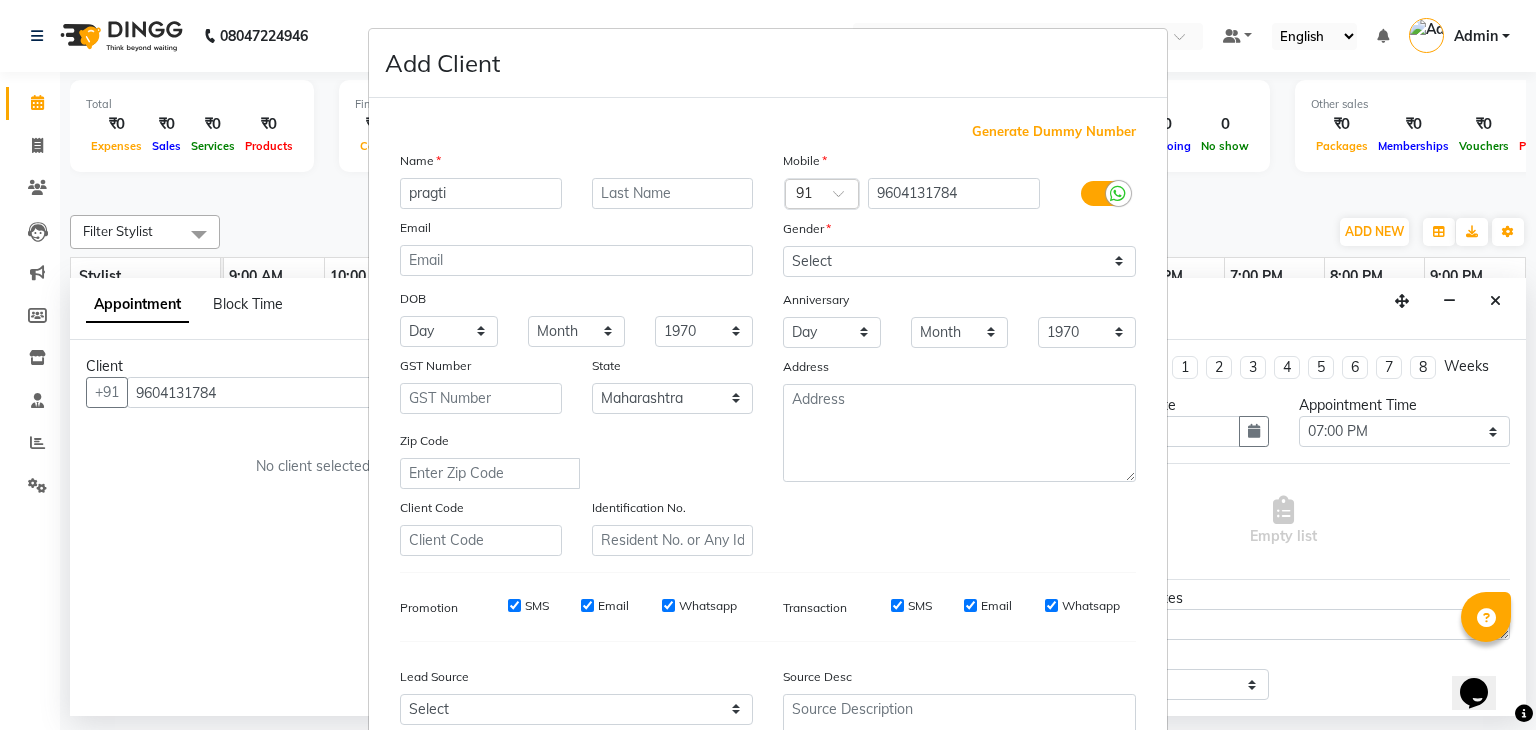 type on "pragti" 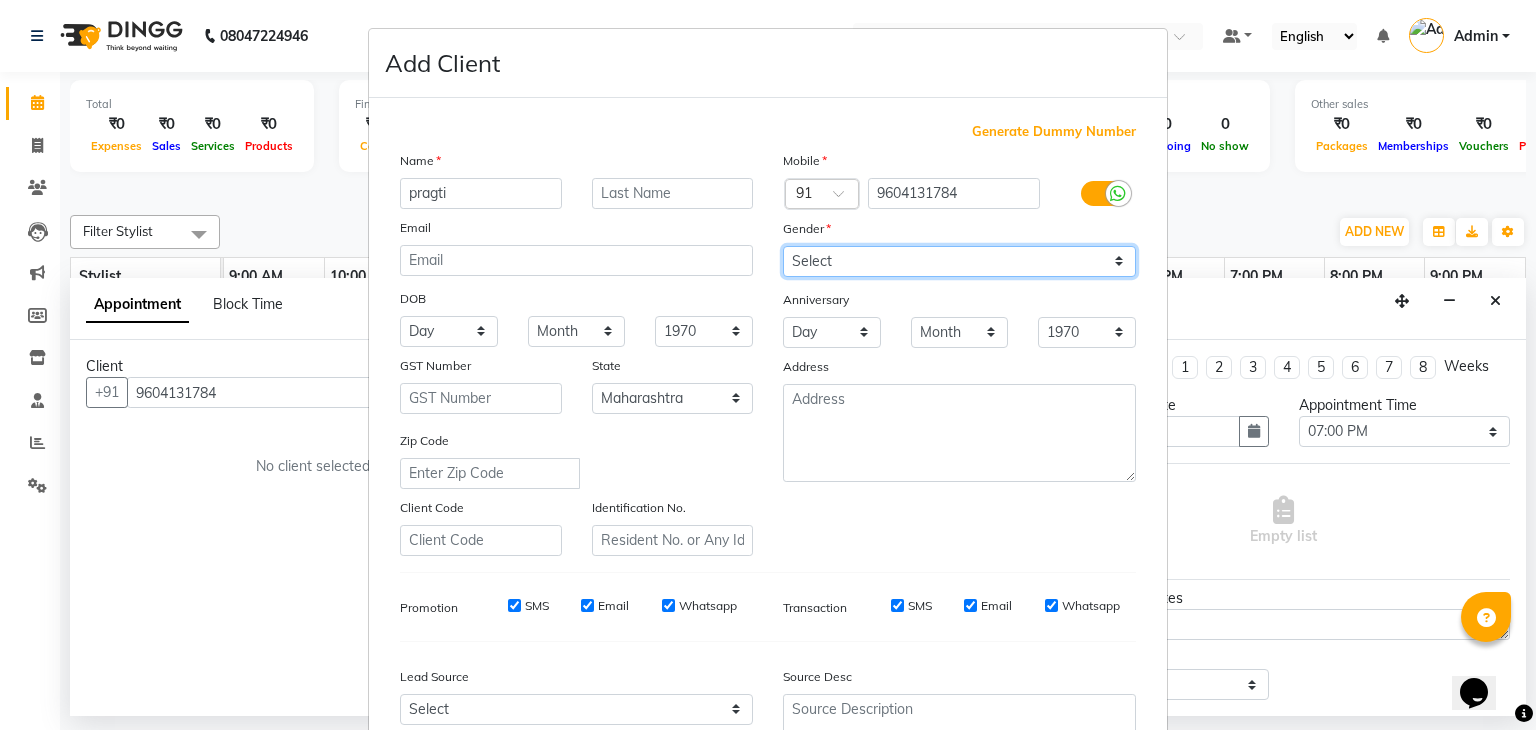 click on "Select Male Female Other Prefer Not To Say" at bounding box center [959, 261] 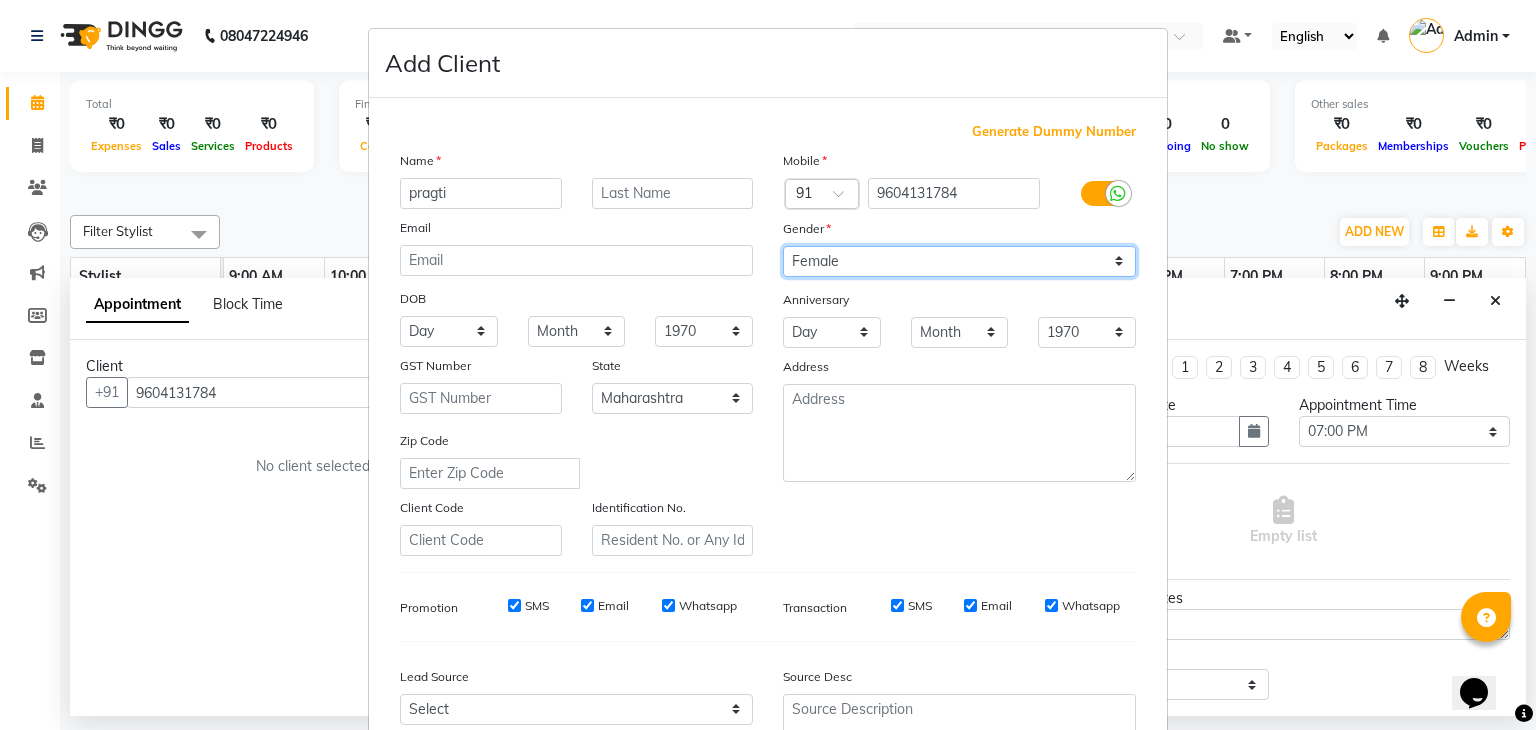 click on "Select Male Female Other Prefer Not To Say" at bounding box center [959, 261] 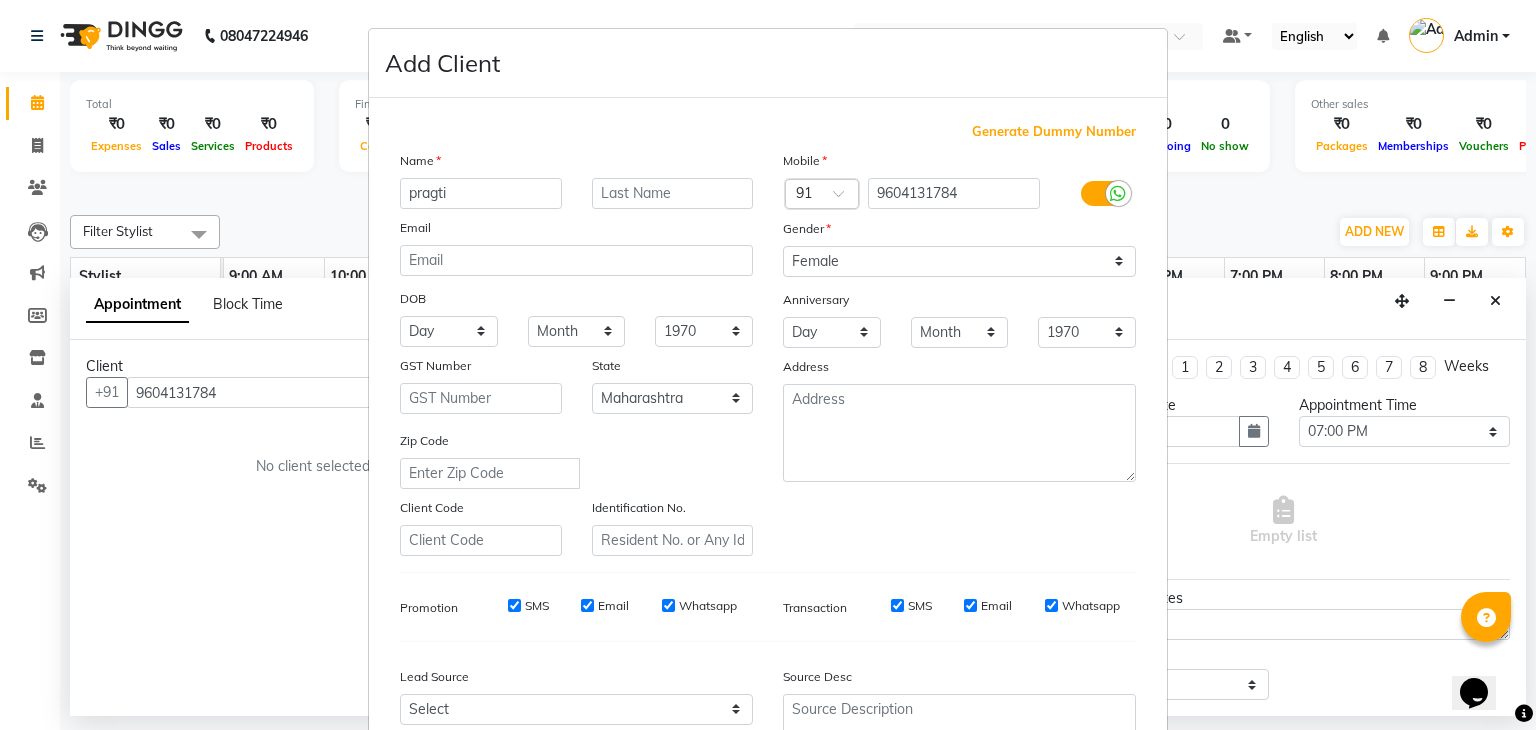 scroll, scrollTop: 203, scrollLeft: 0, axis: vertical 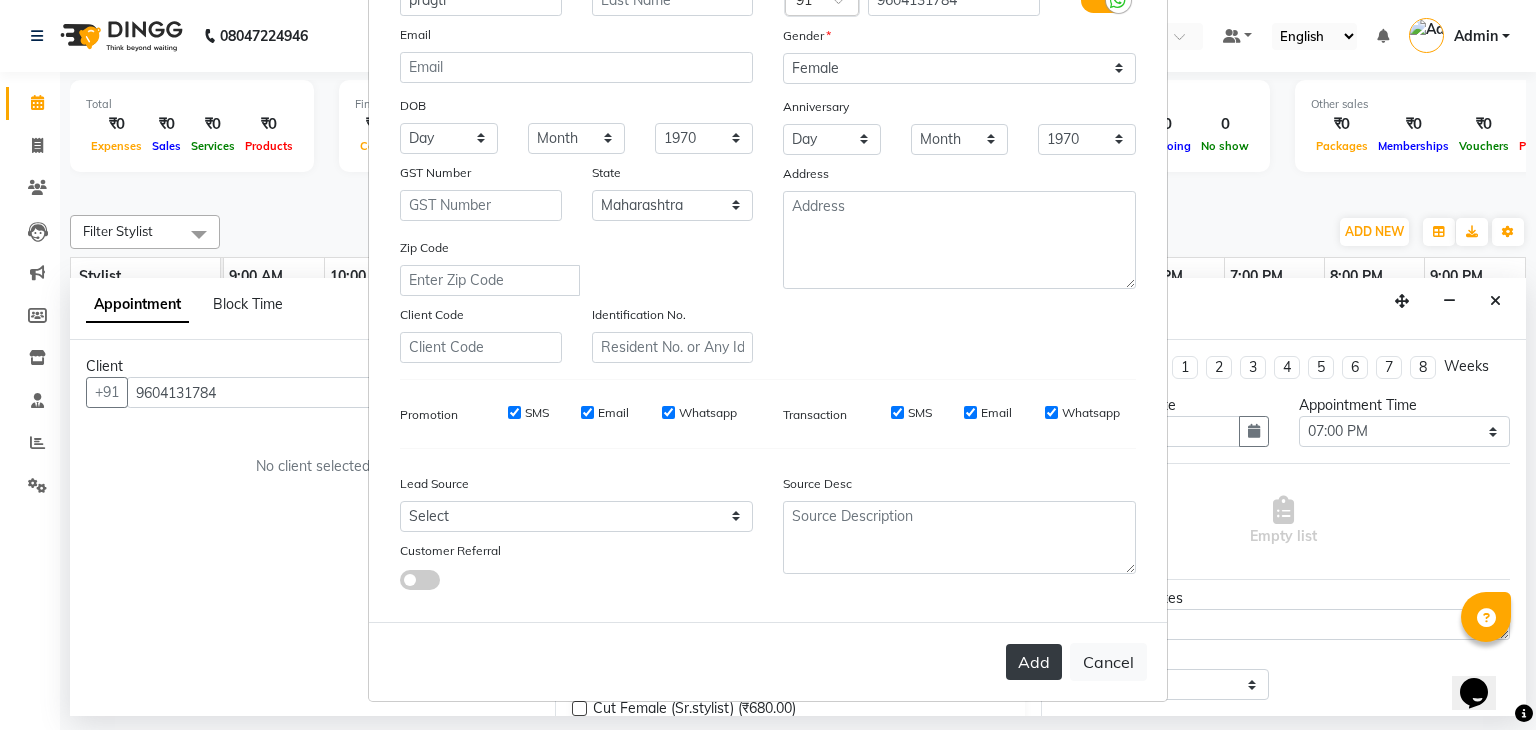 click on "Add" at bounding box center [1034, 662] 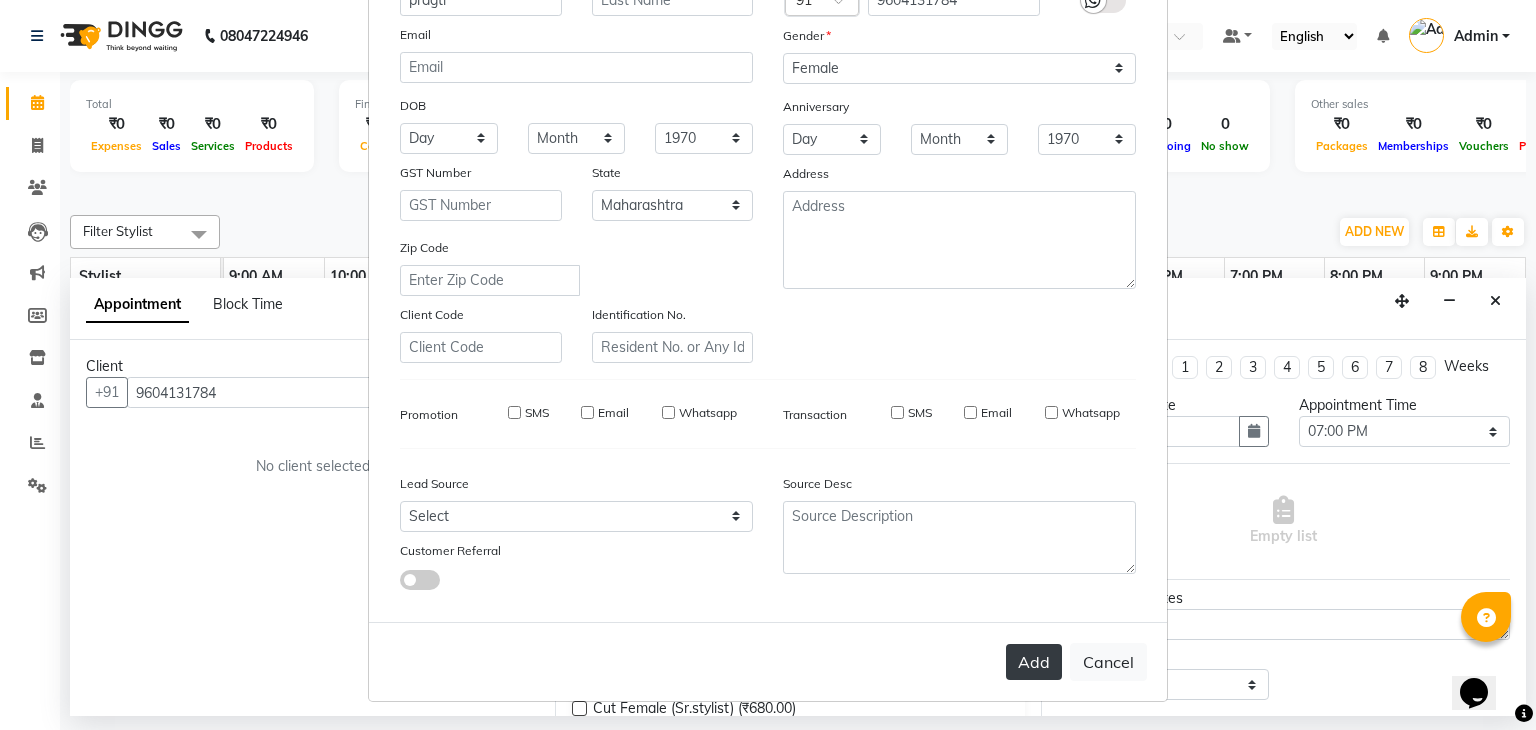 type 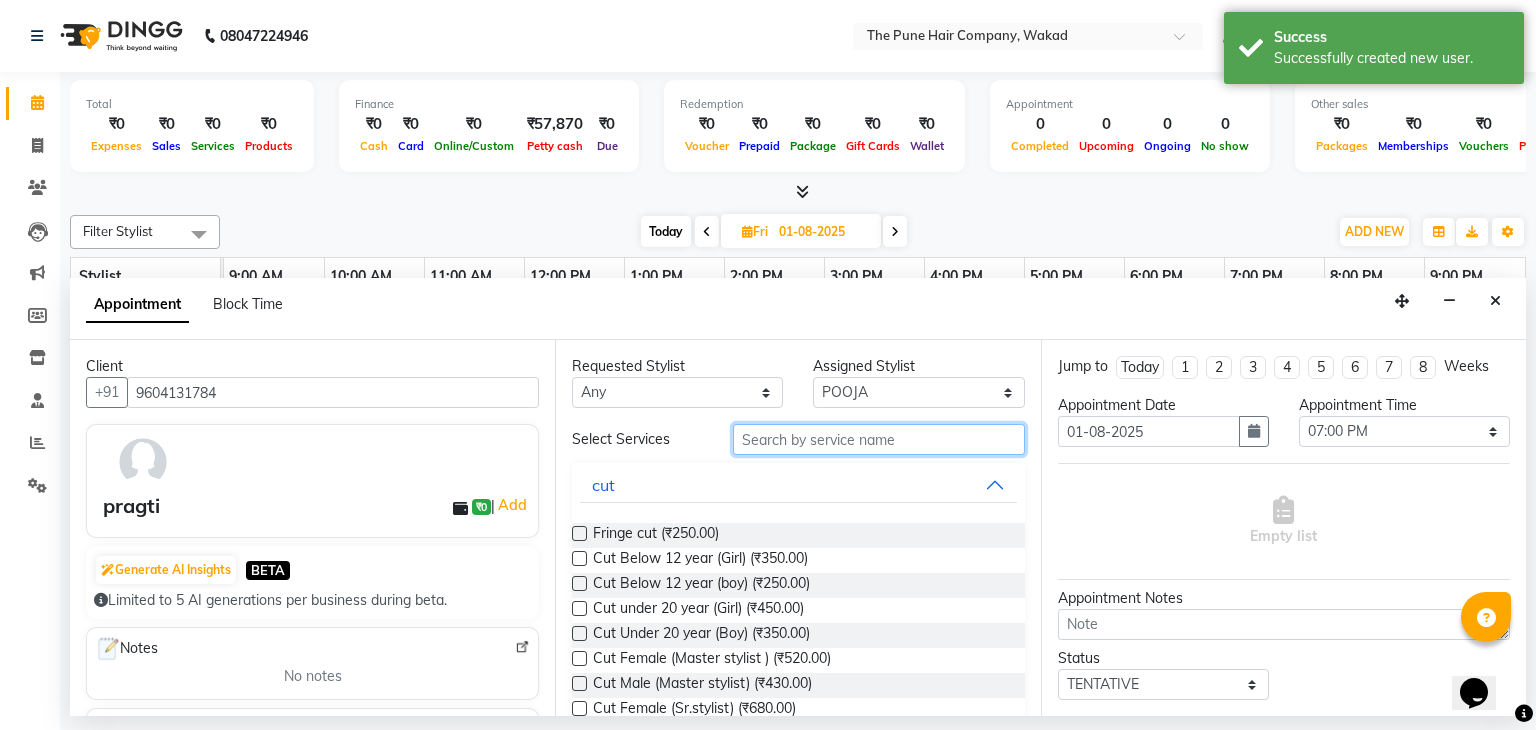 click at bounding box center (879, 439) 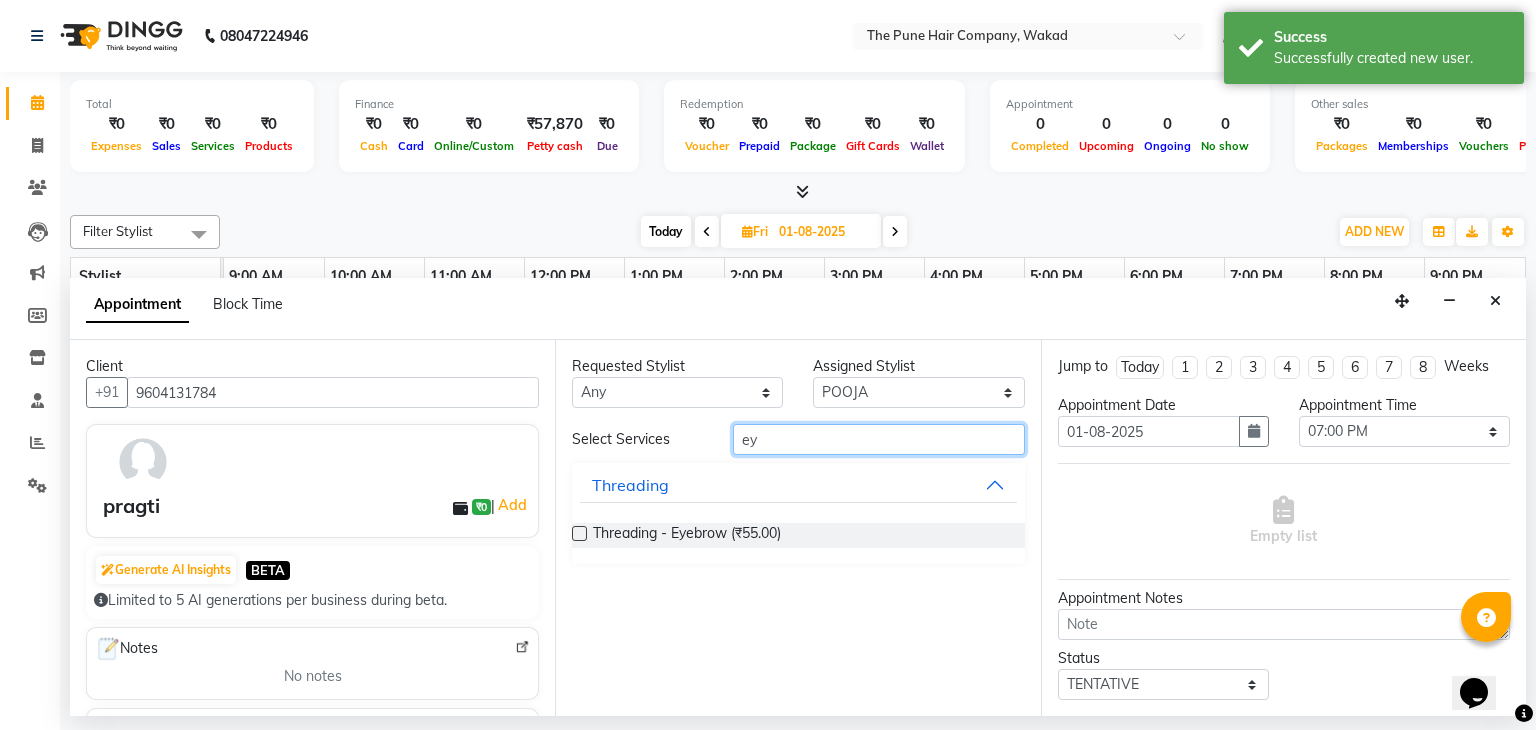 type on "ey" 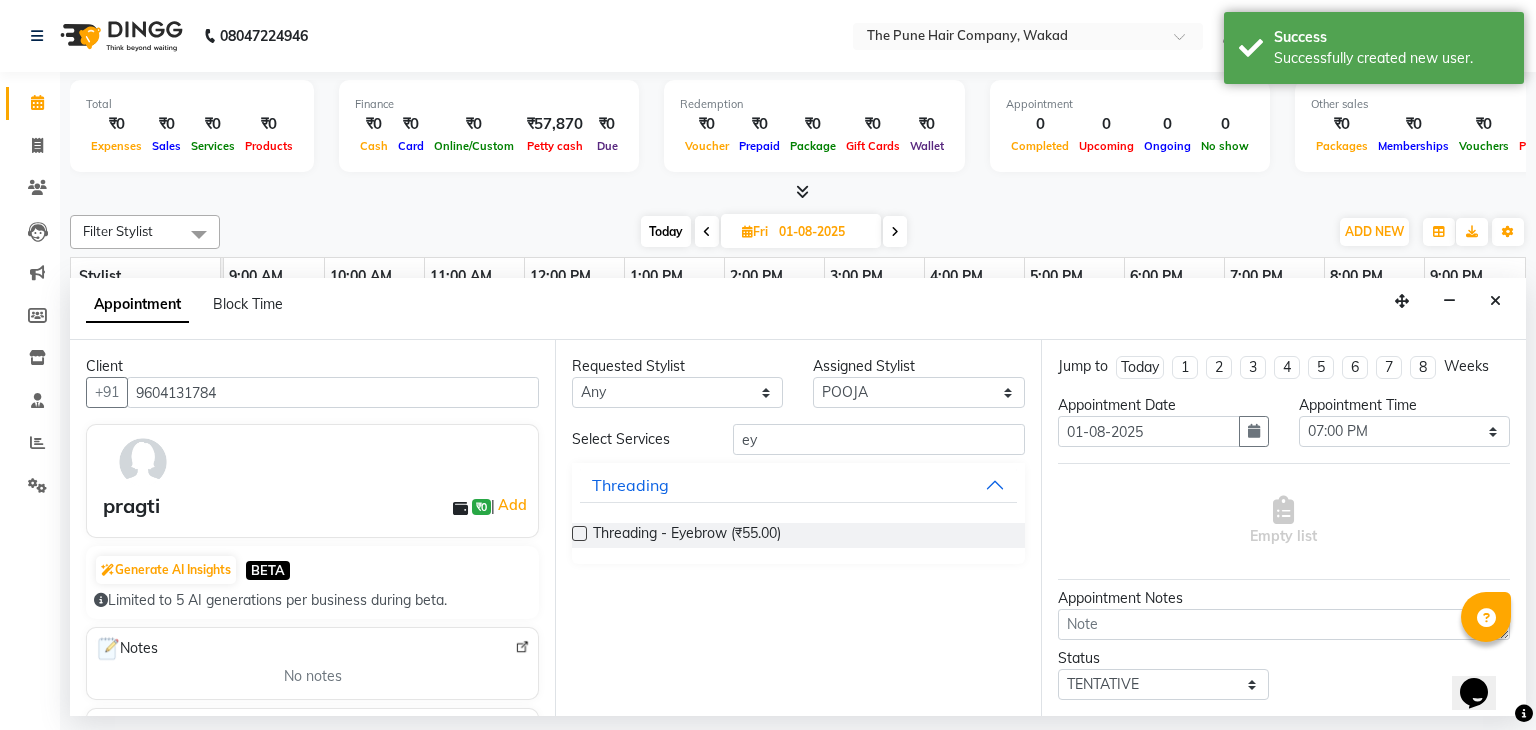 click at bounding box center [579, 533] 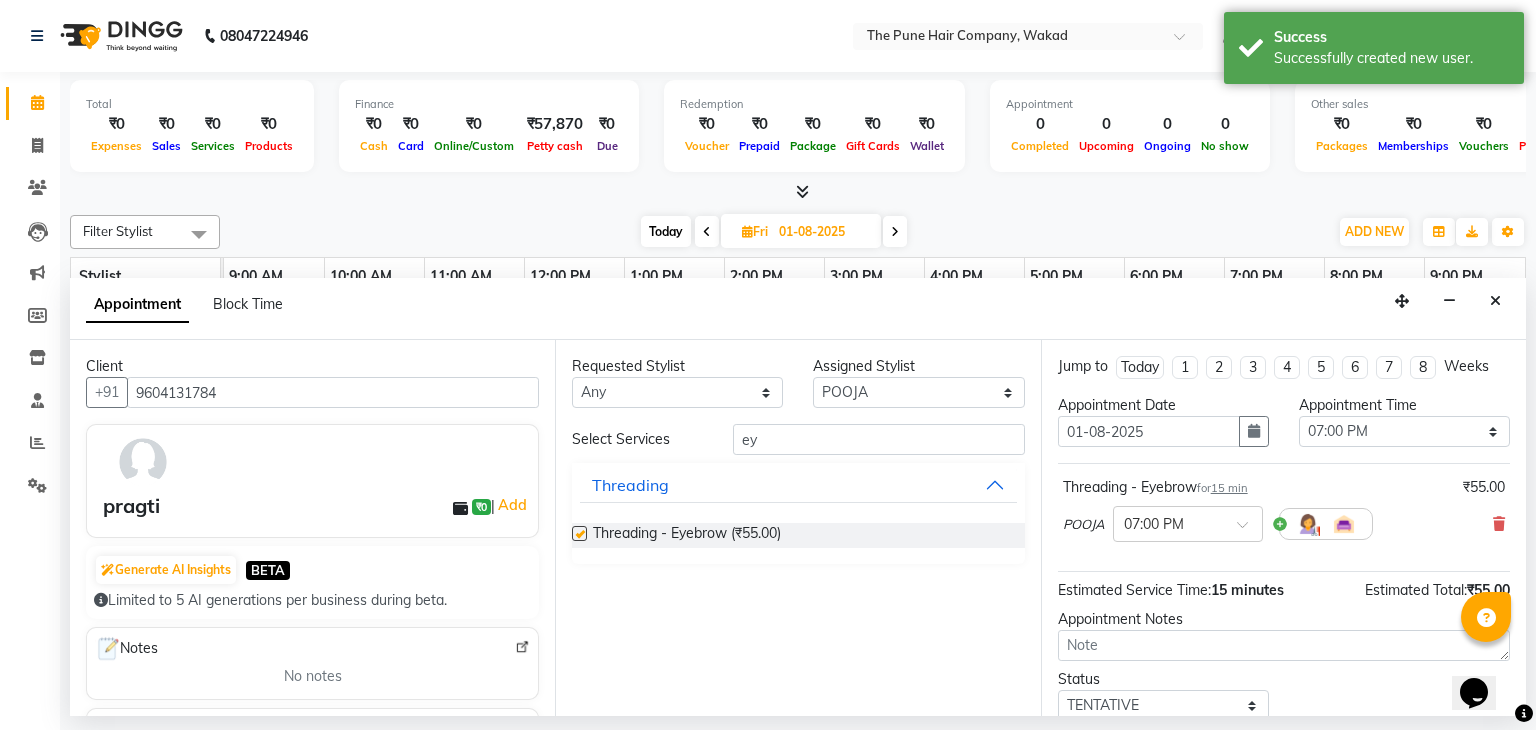 checkbox on "false" 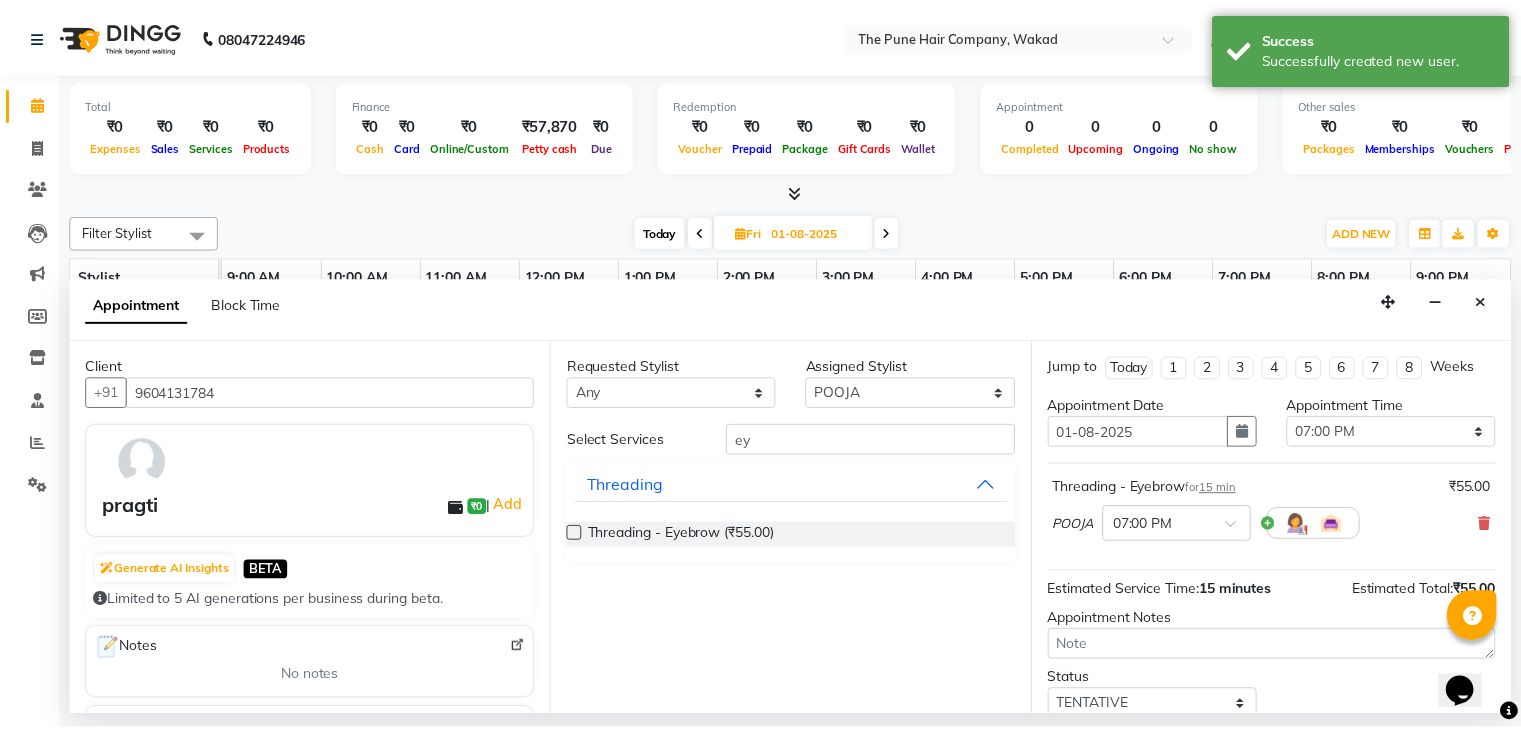 scroll, scrollTop: 130, scrollLeft: 0, axis: vertical 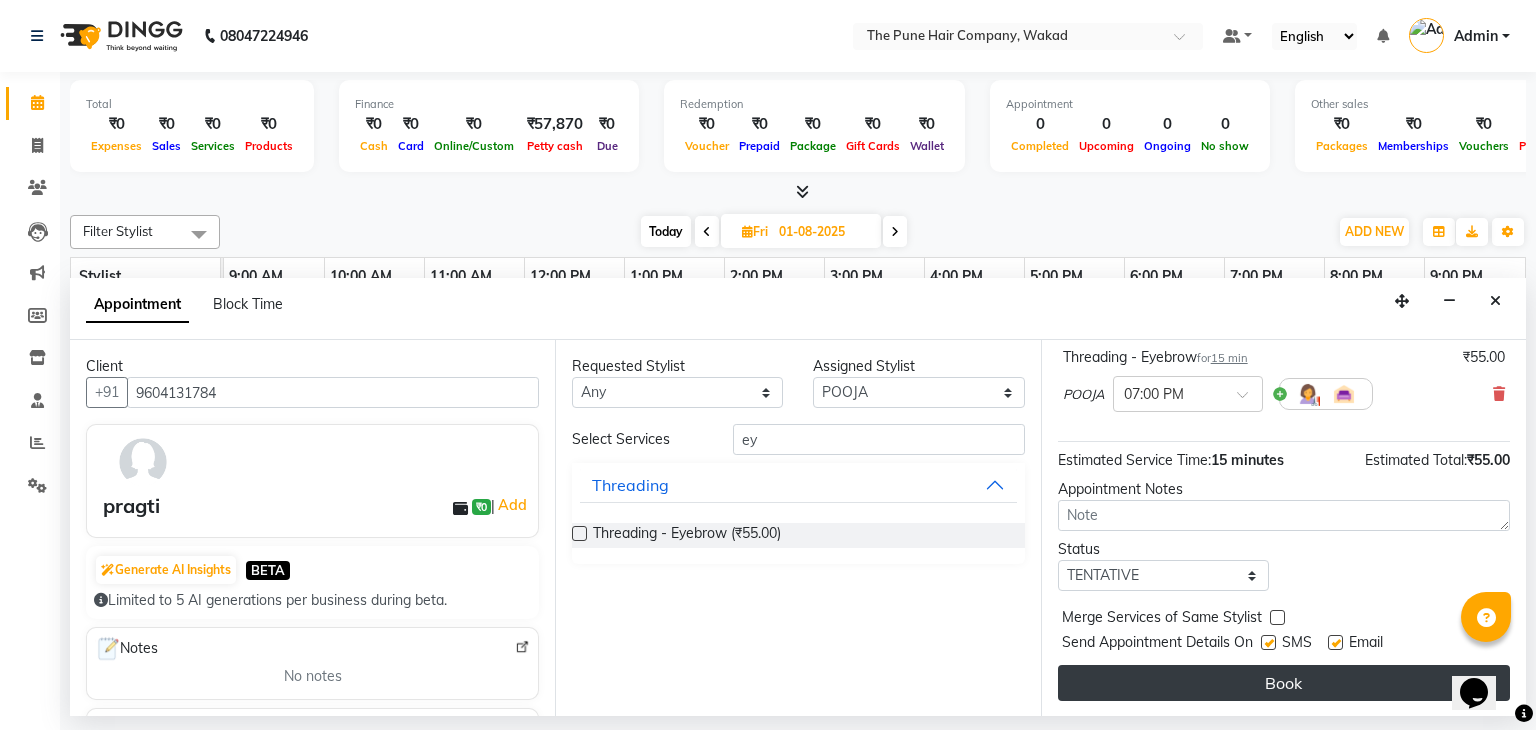 click on "Book" at bounding box center (1284, 683) 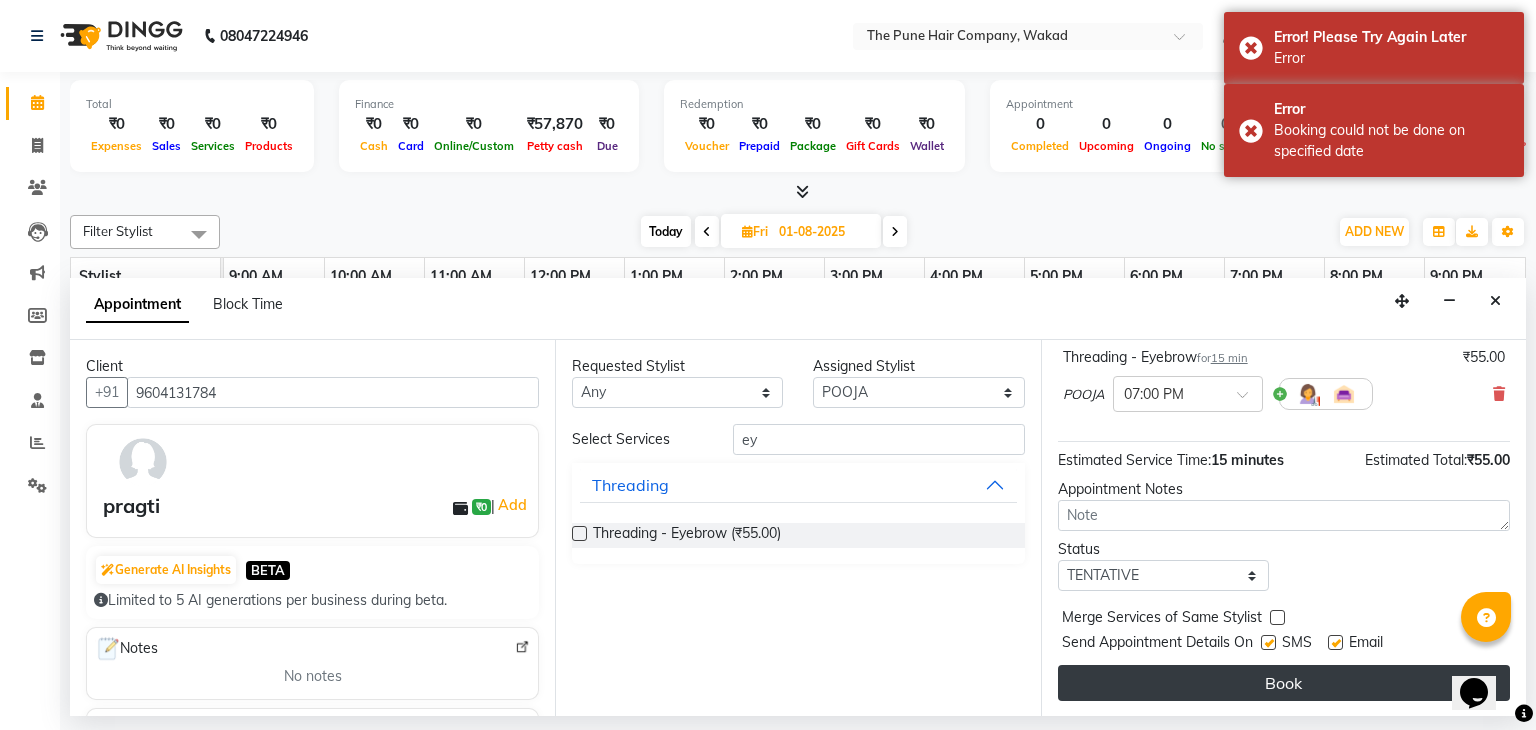 click on "Book" at bounding box center (1284, 683) 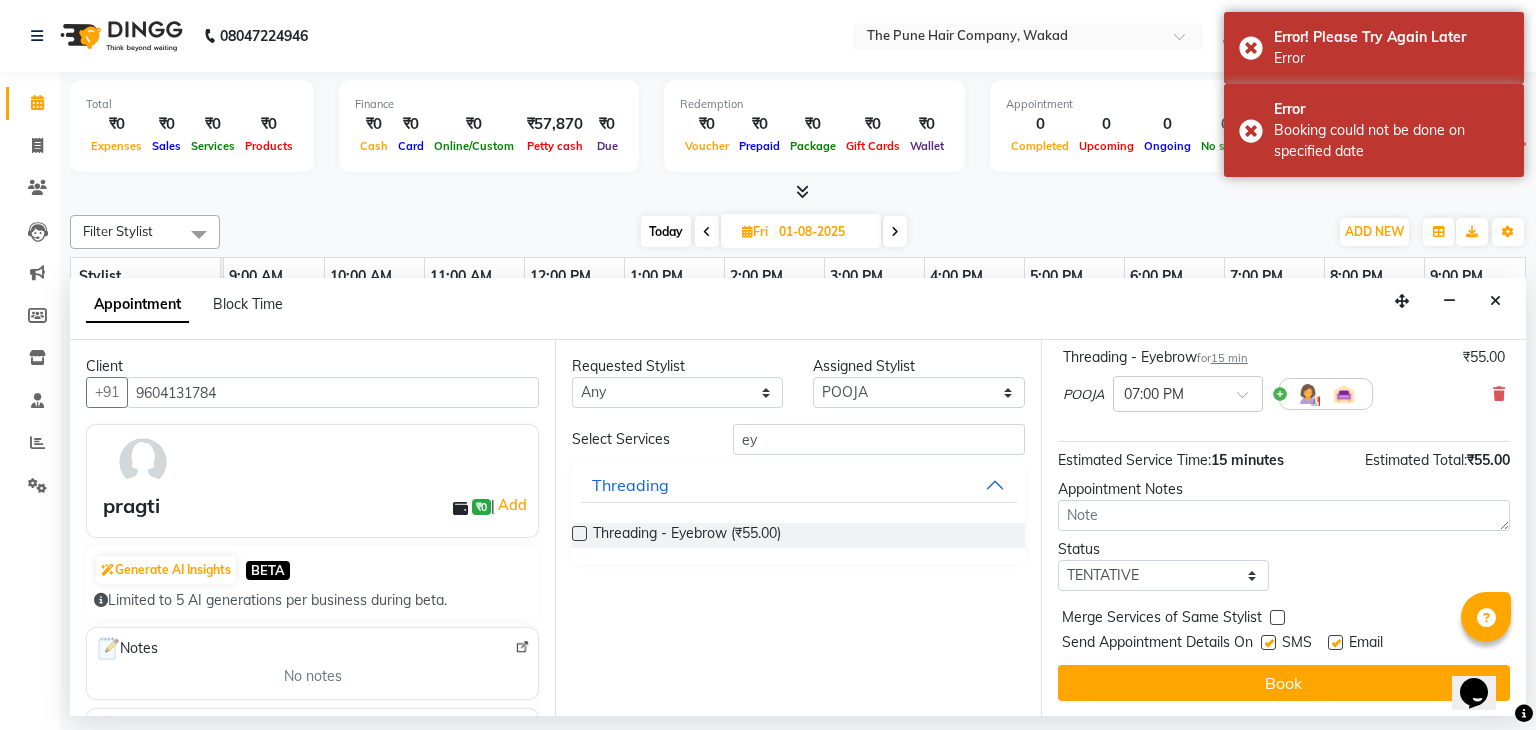 click at bounding box center (895, 232) 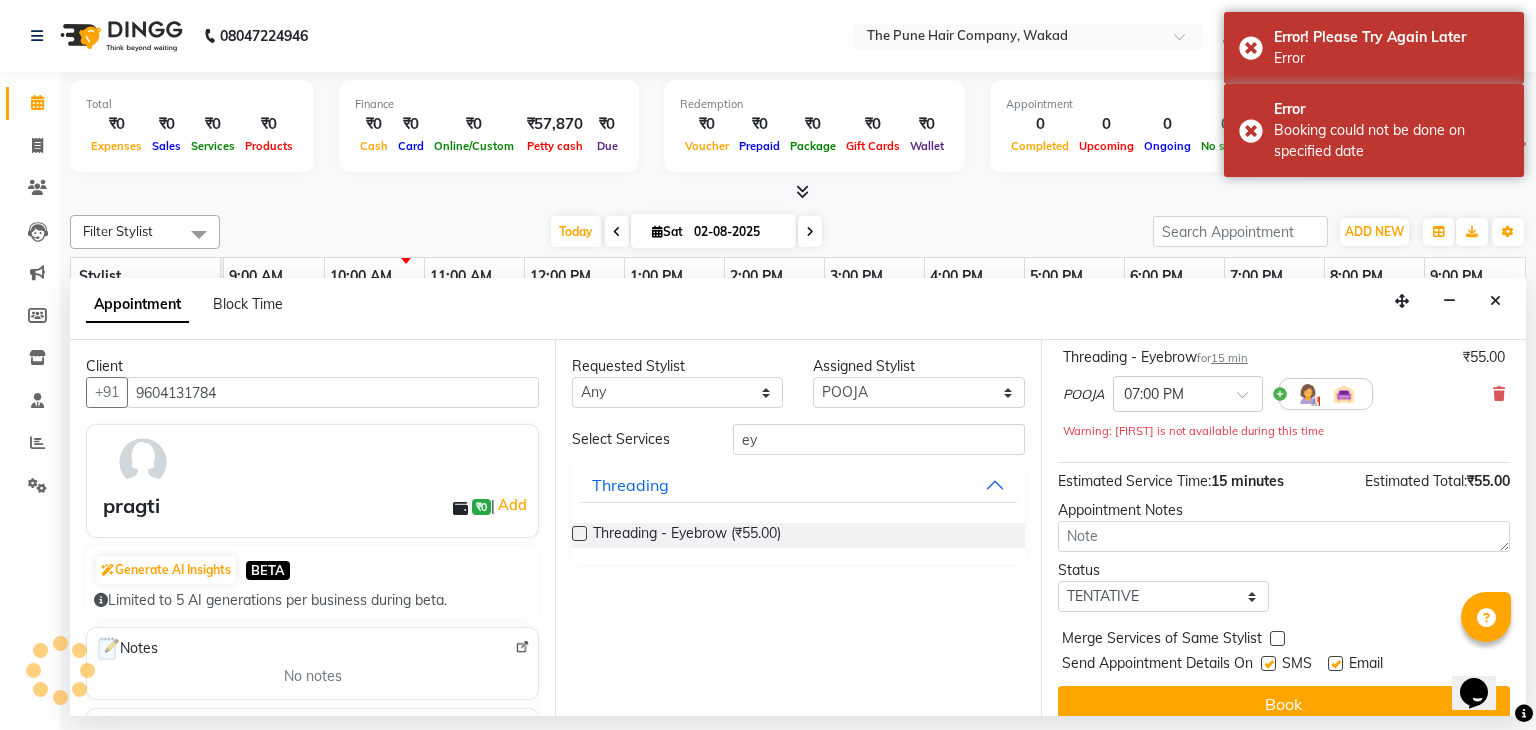 select on "1140" 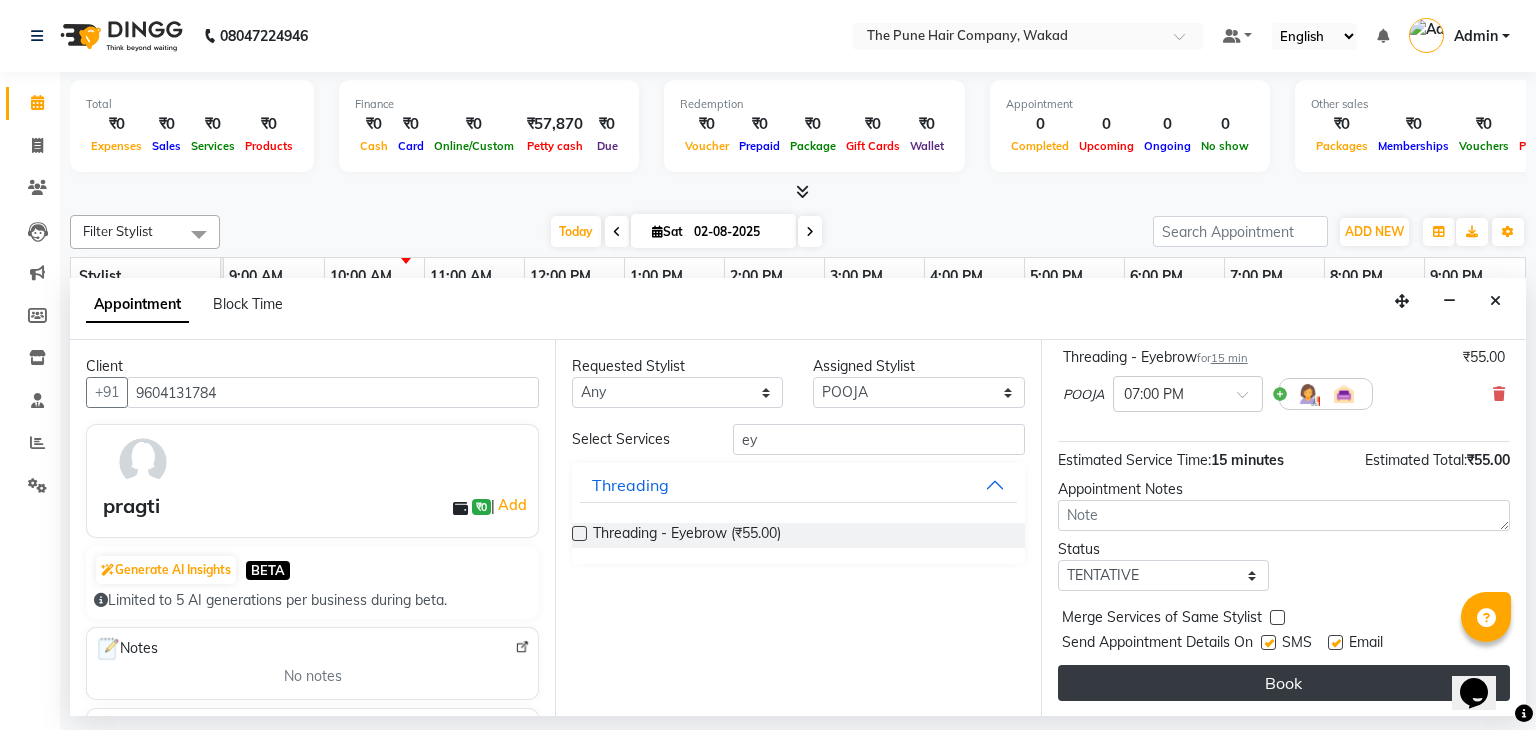 click on "Book" at bounding box center (1284, 683) 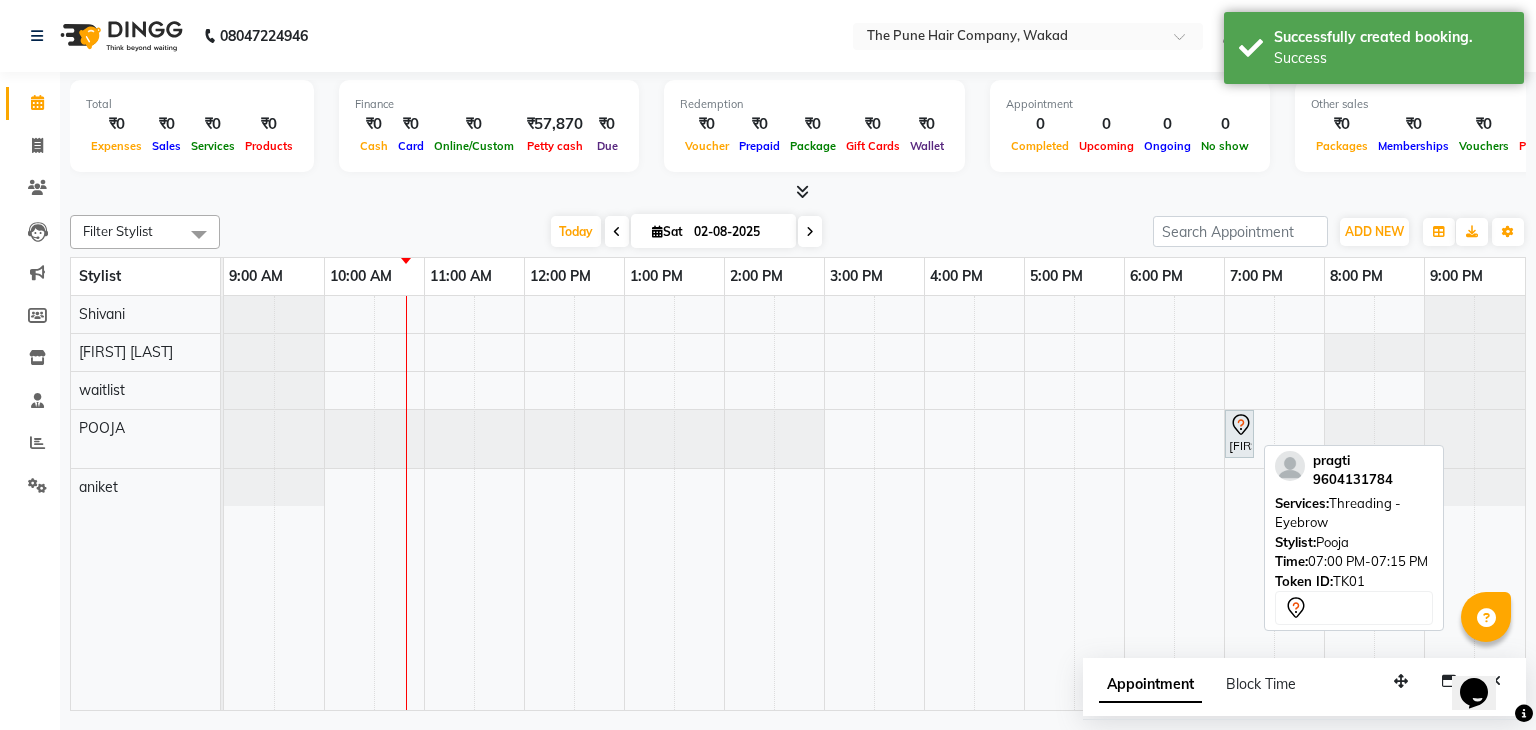 click on "[FIRST], TK01, 07:00 PM-07:15 PM, Threading - Eyebrow" at bounding box center (1239, 434) 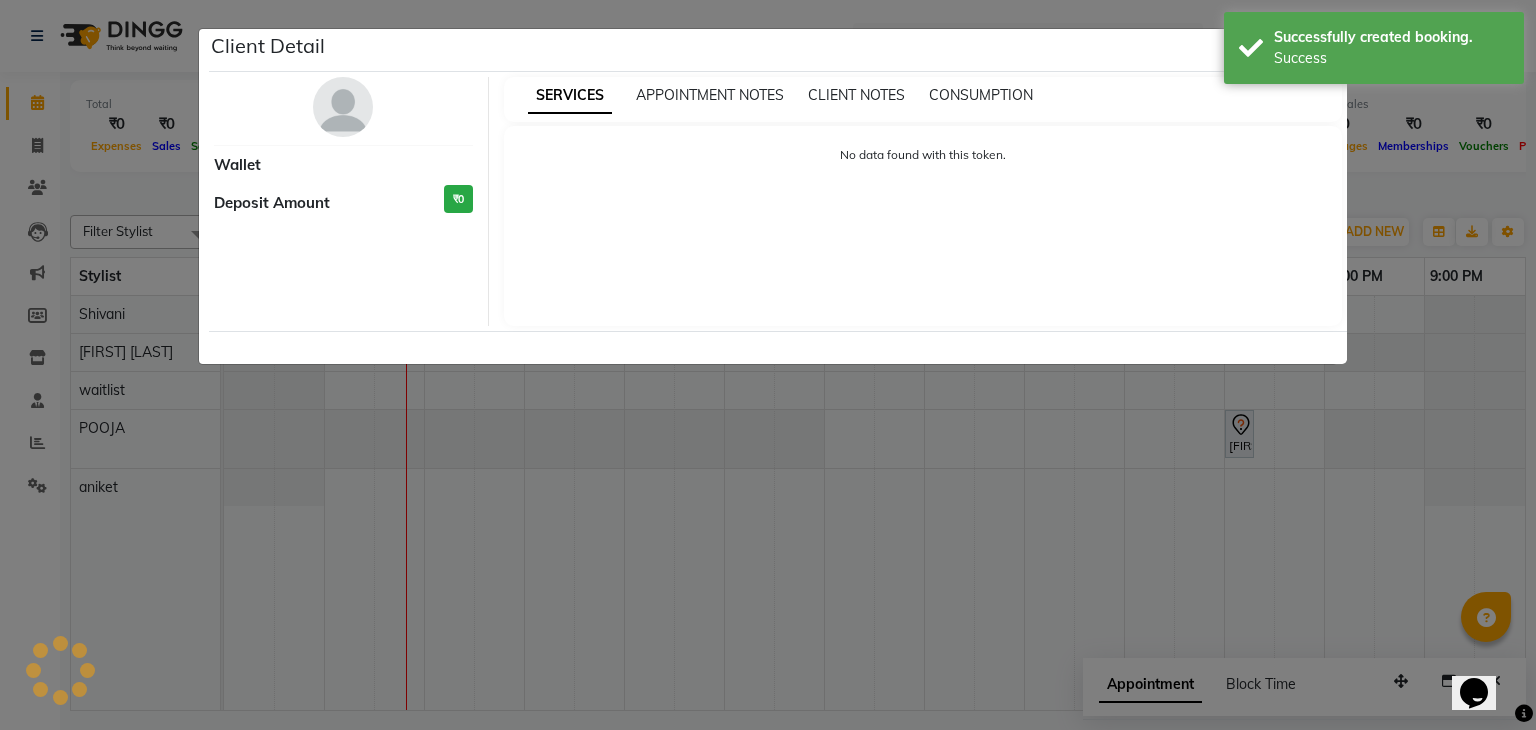 select on "7" 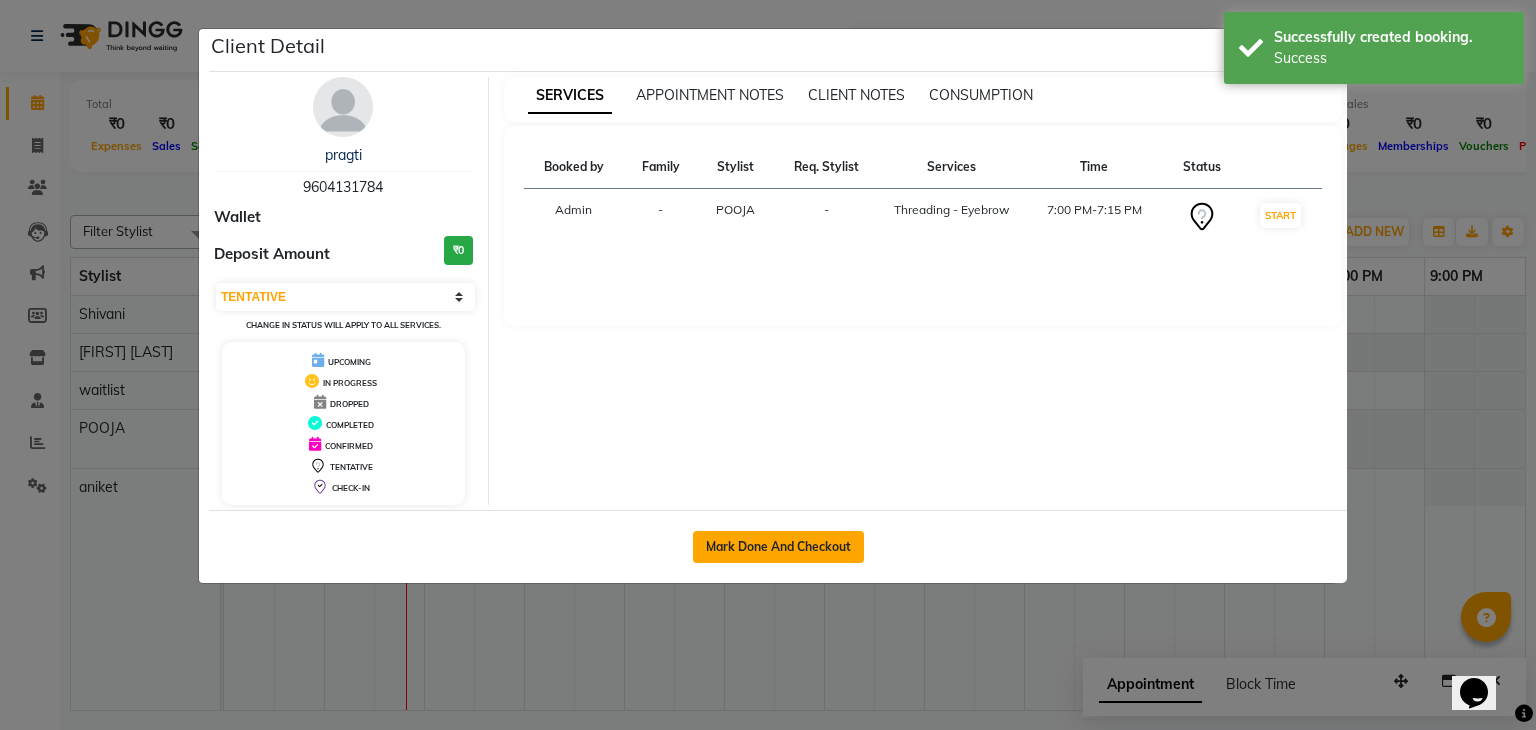 click on "Mark Done And Checkout" 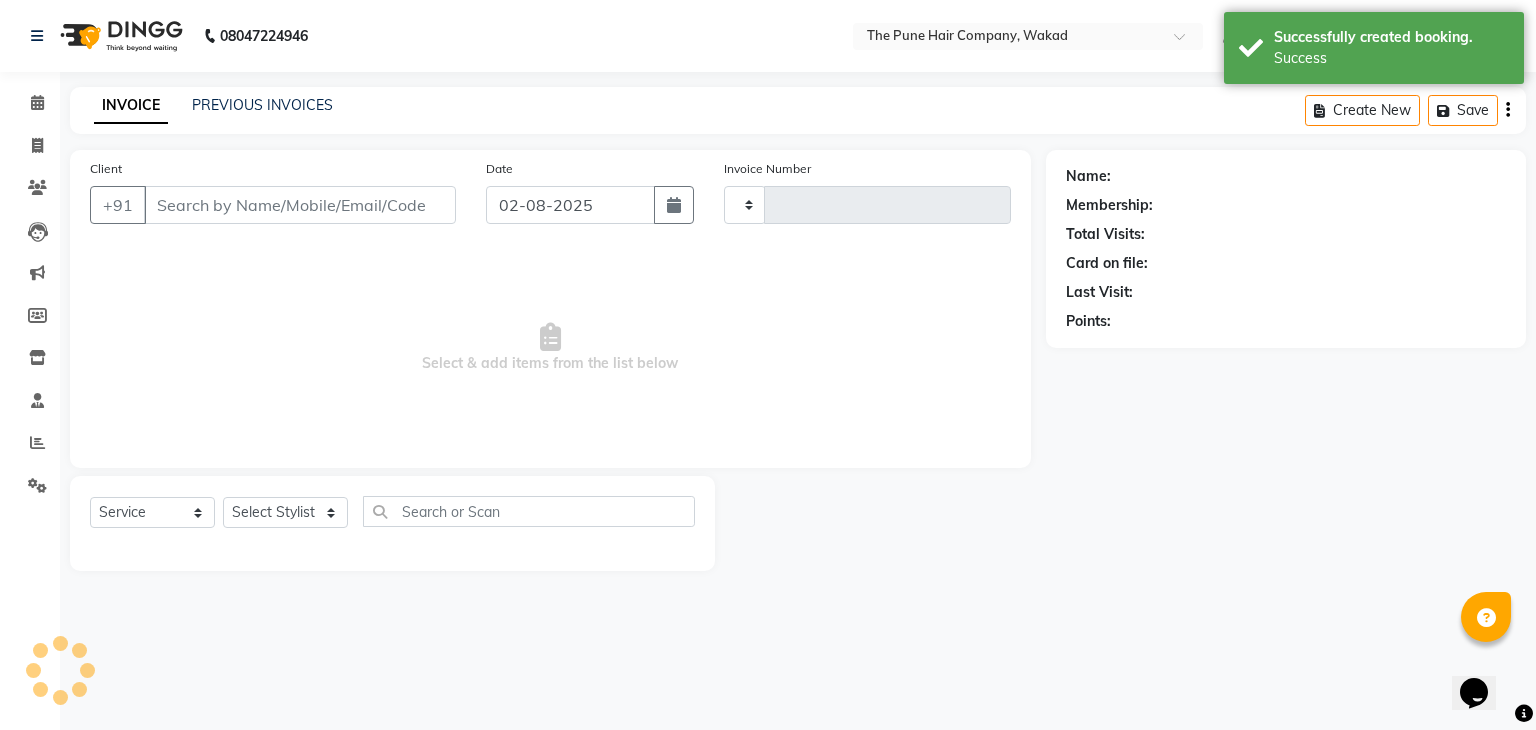 type on "0140" 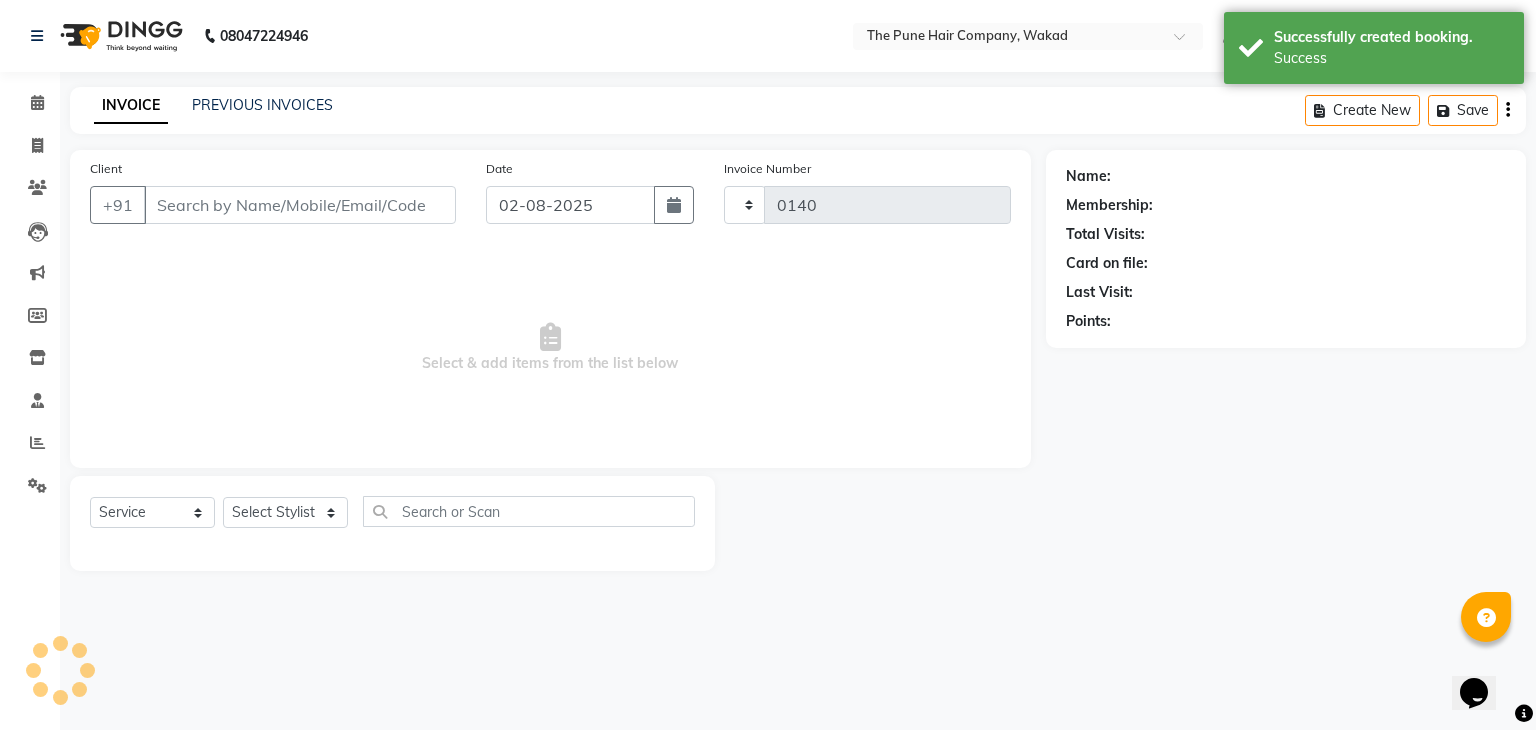 select on "7117" 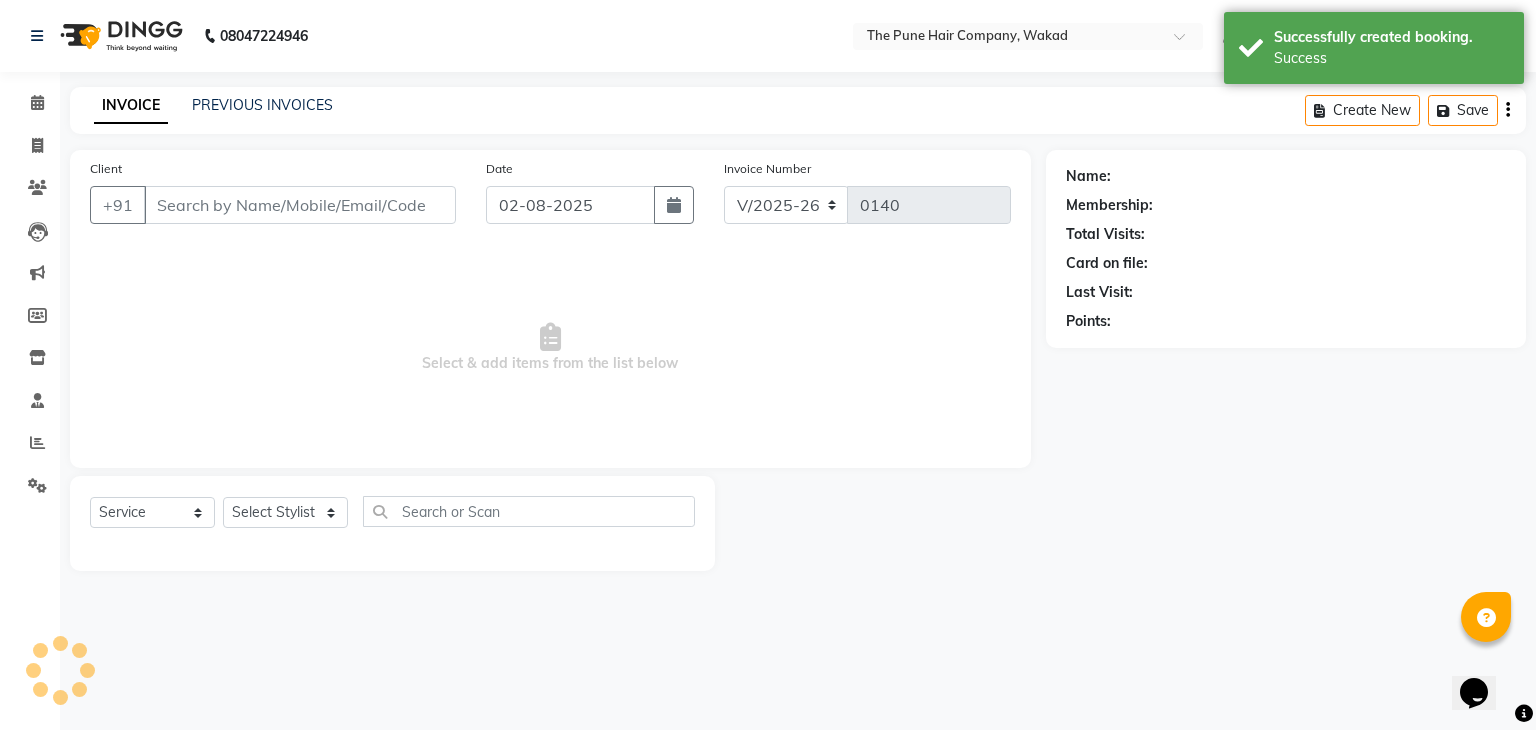 type on "9604131784" 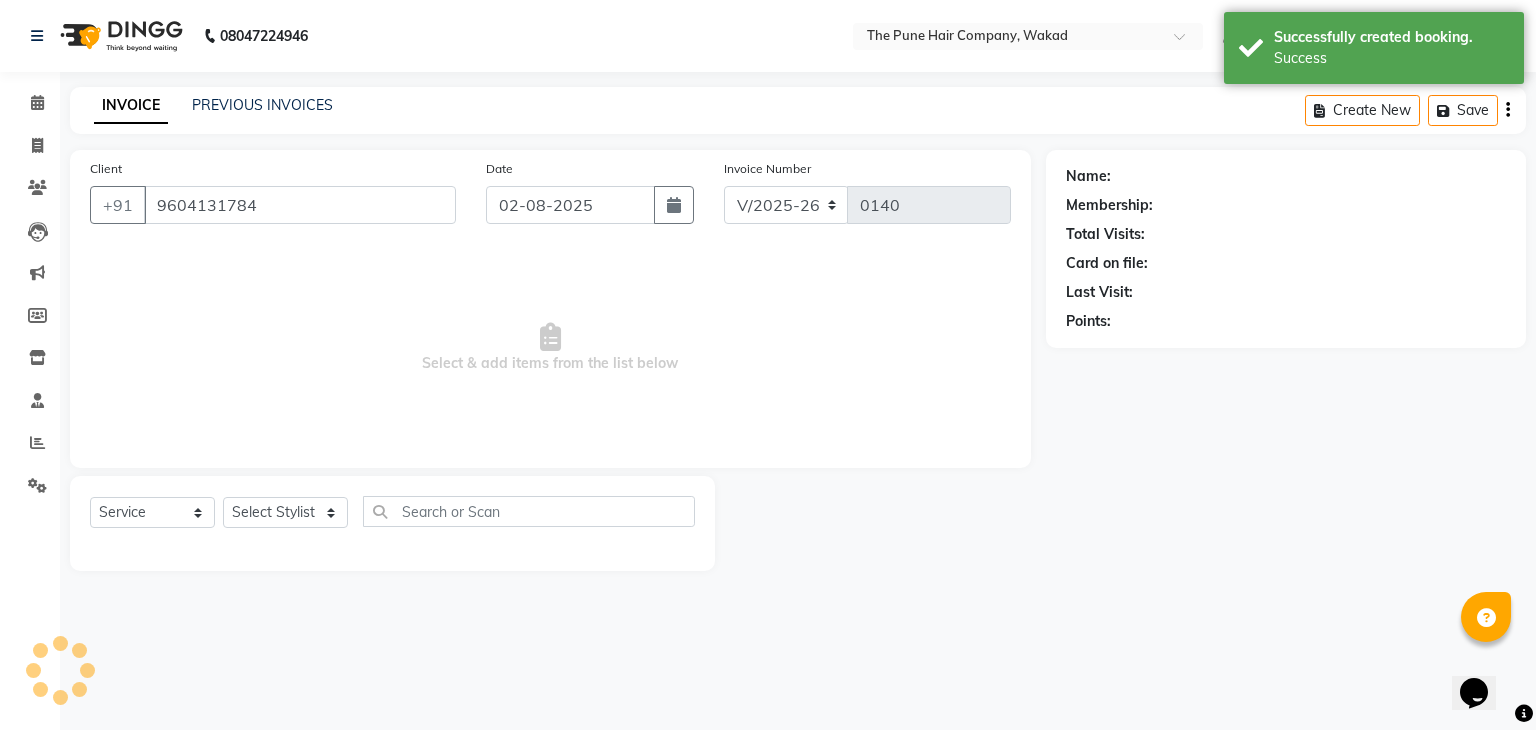 select on "61432" 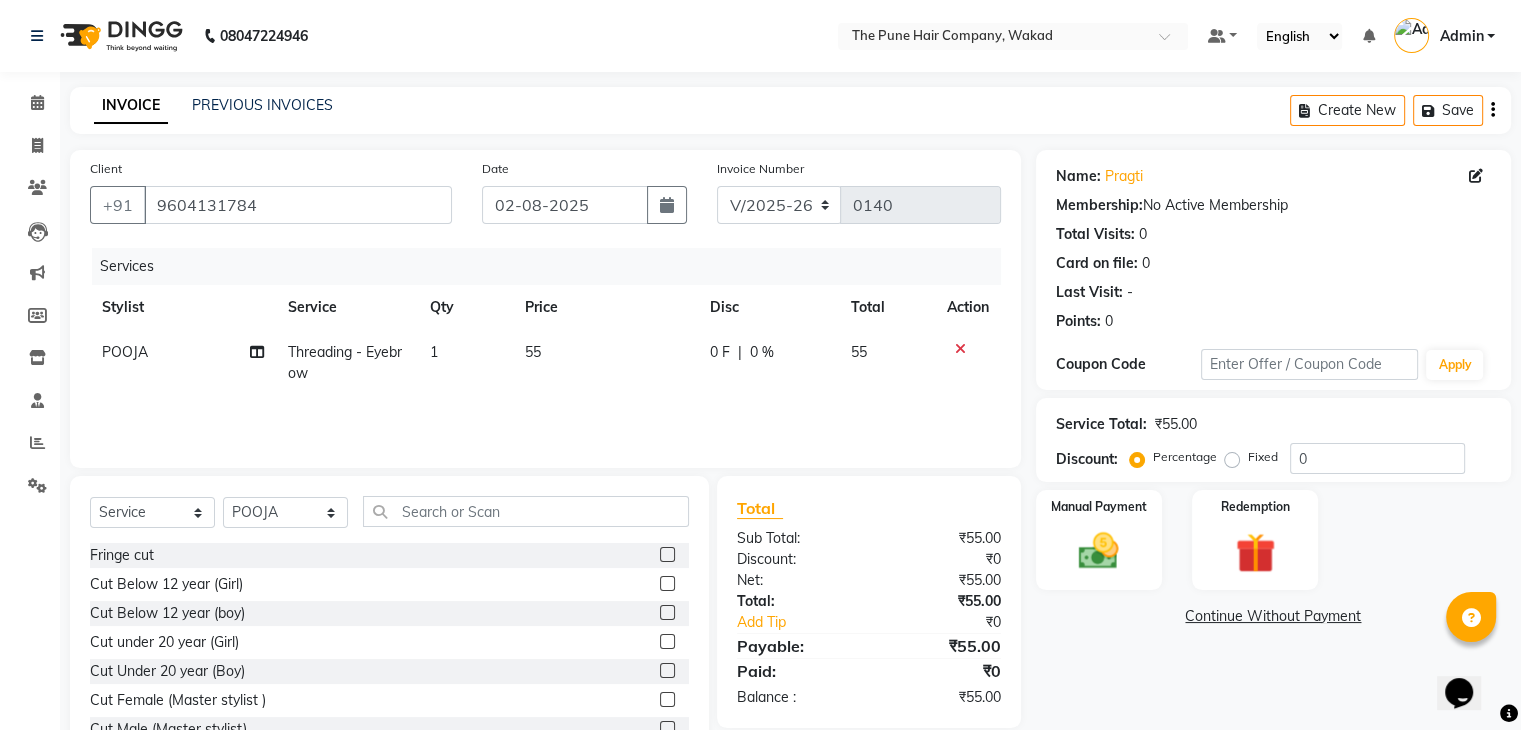 click on "1" 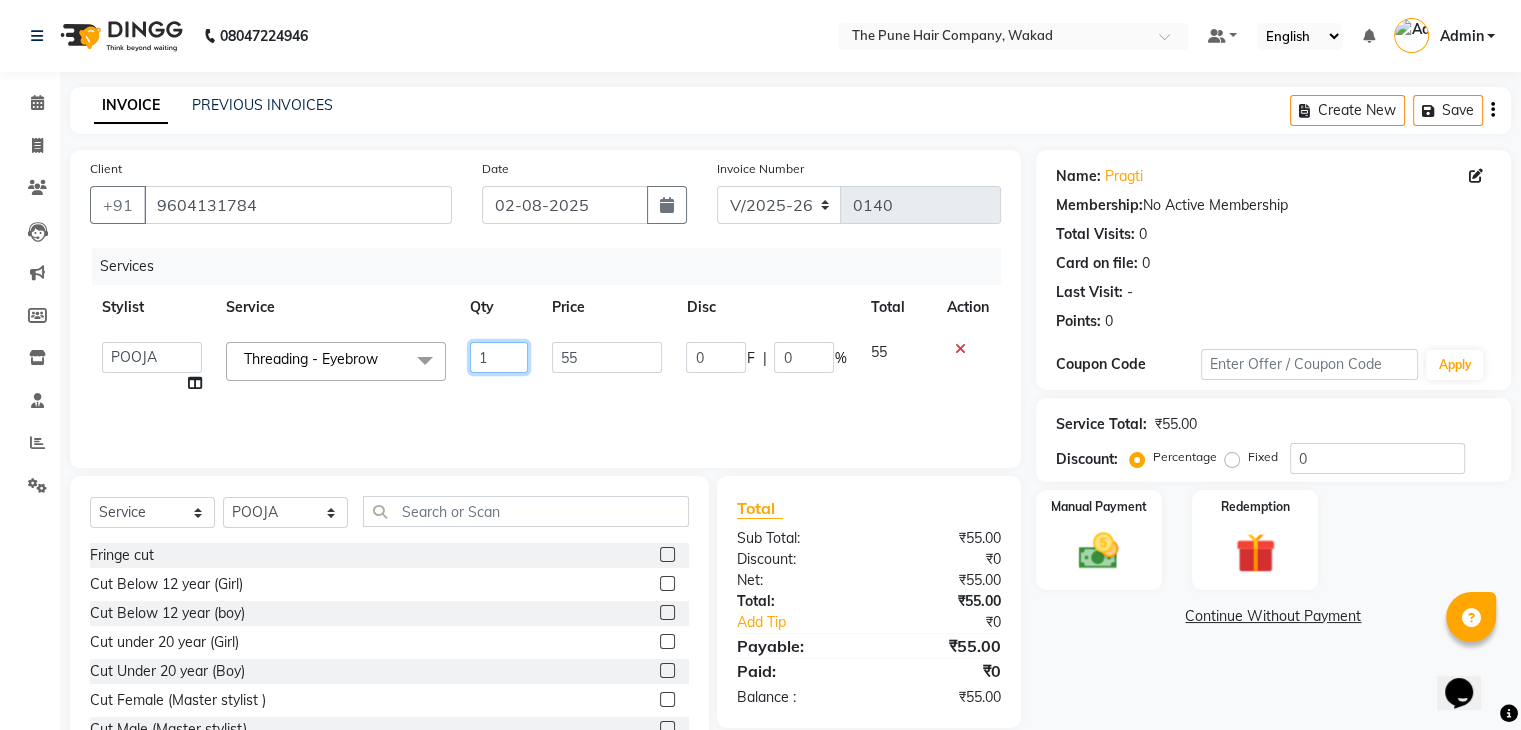 click on "1" 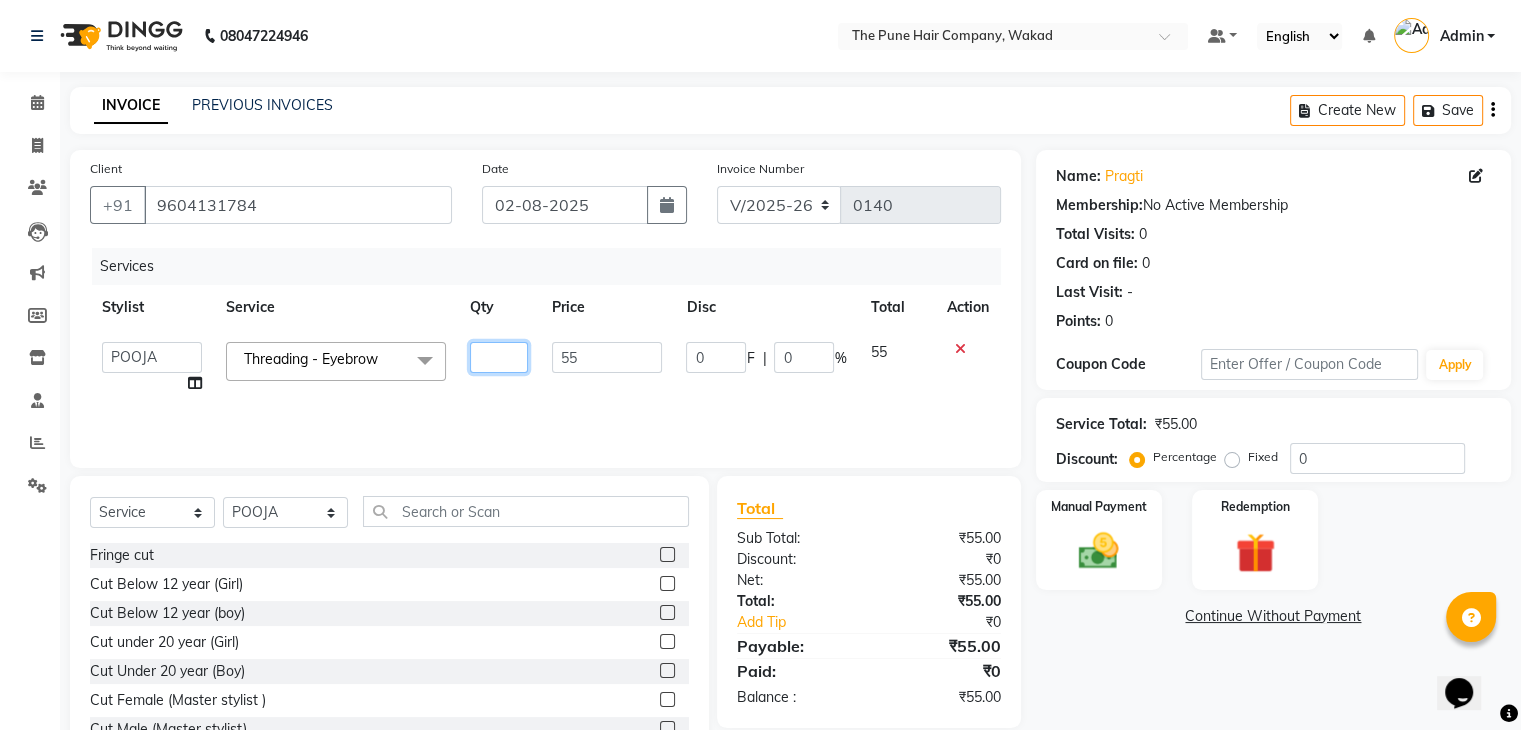 type on "4" 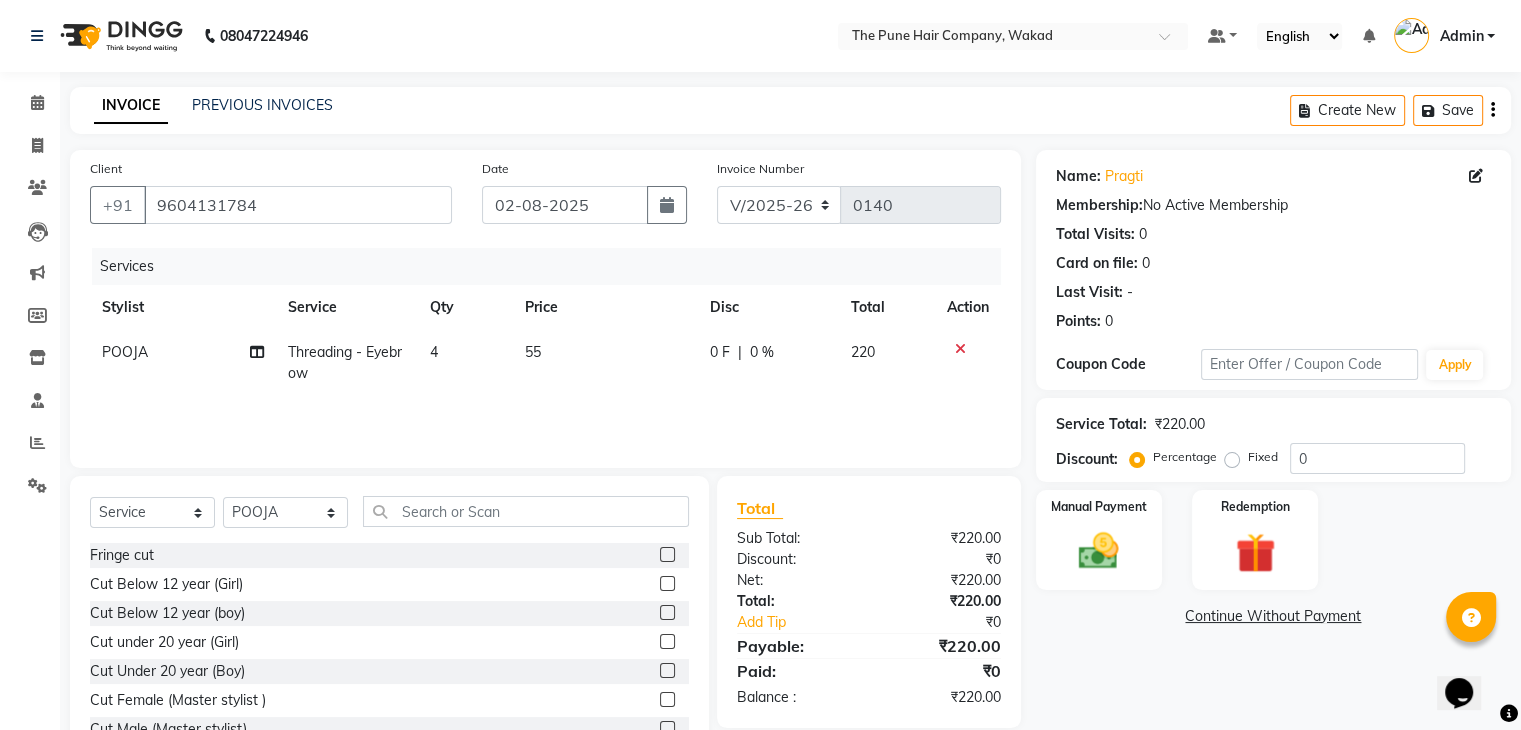 click on "Name: [FIRST]  Membership:  No Active Membership  Total Visits:  0 Card on file:  0 Last Visit:   - Points:   0  Coupon Code Apply Service Total:  ₹220.00  Discount:  Percentage   Fixed  0 Manual Payment Redemption  Continue Without Payment" 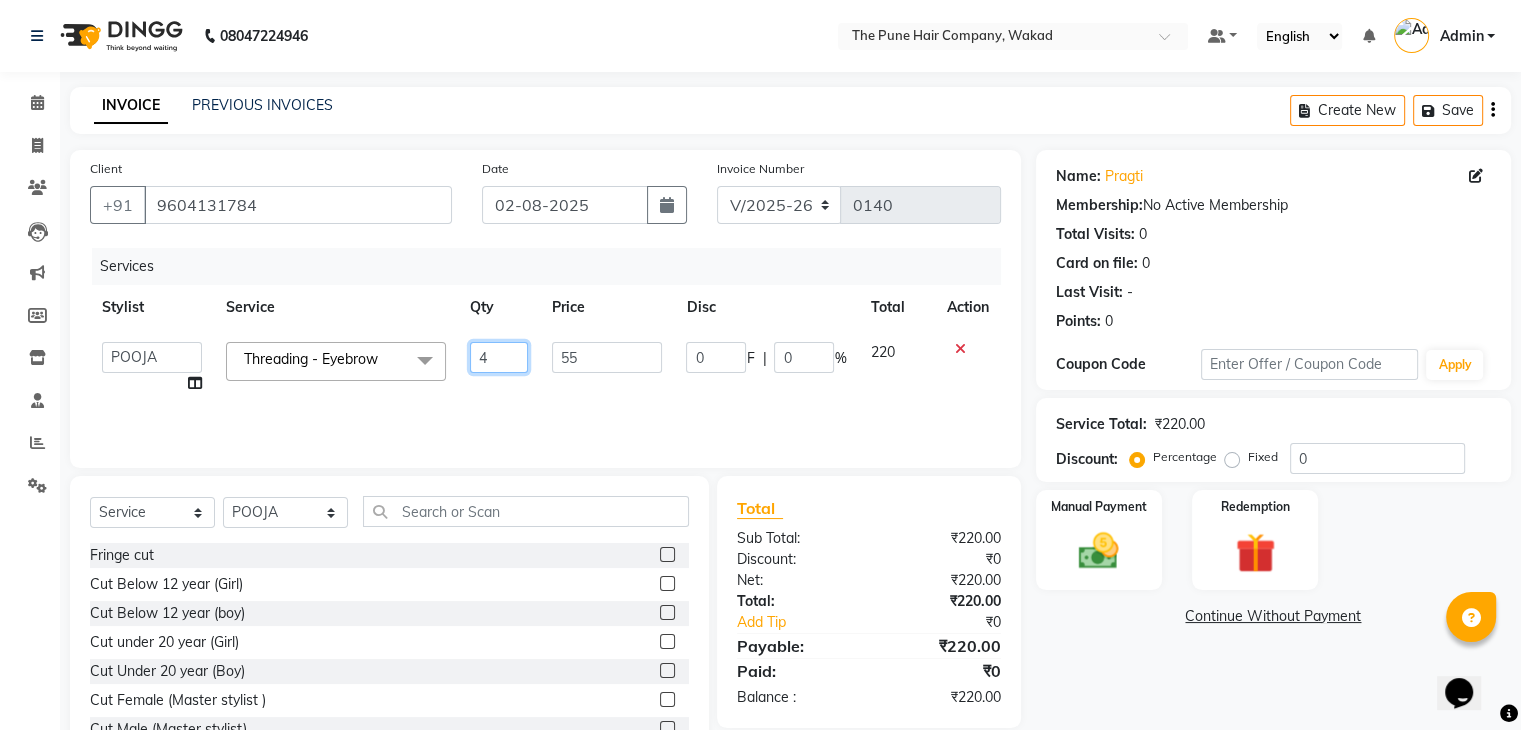 click on "4" 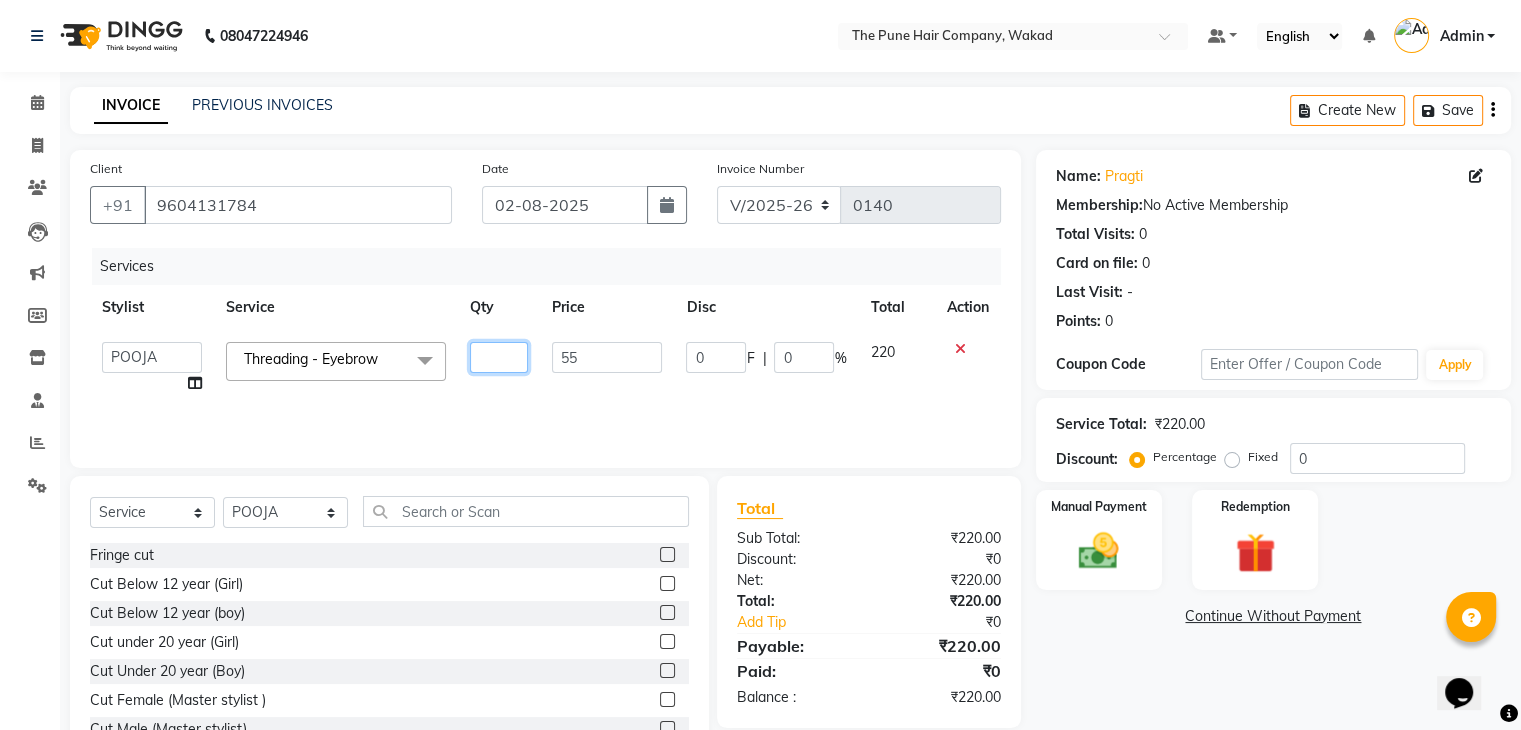 type on "3" 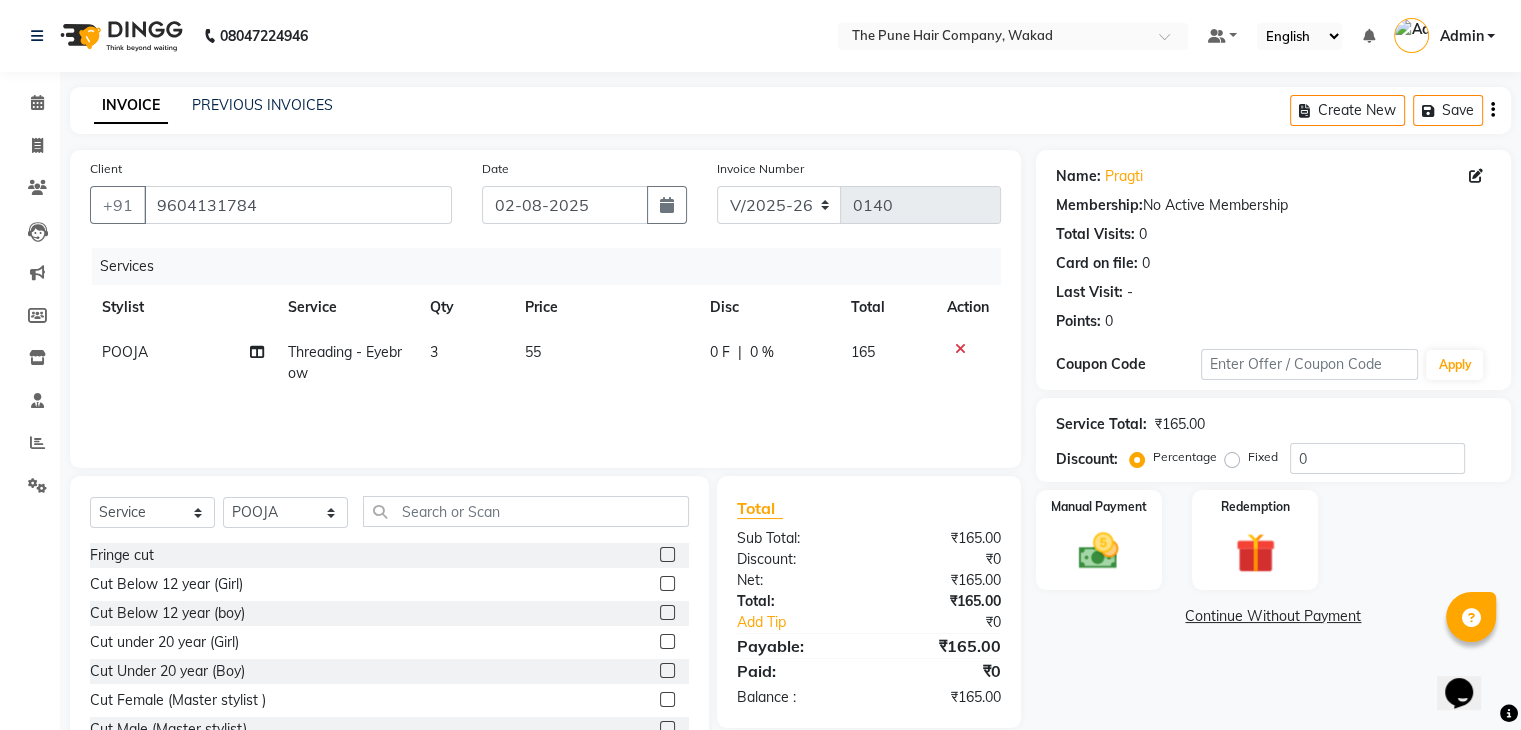 click on "Name: [FIRST]  Membership:  No Active Membership  Total Visits:  0 Card on file:  0 Last Visit:   - Points:   0  Coupon Code Apply Service Total:  ₹165.00  Discount:  Percentage   Fixed  0 Manual Payment Redemption  Continue Without Payment" 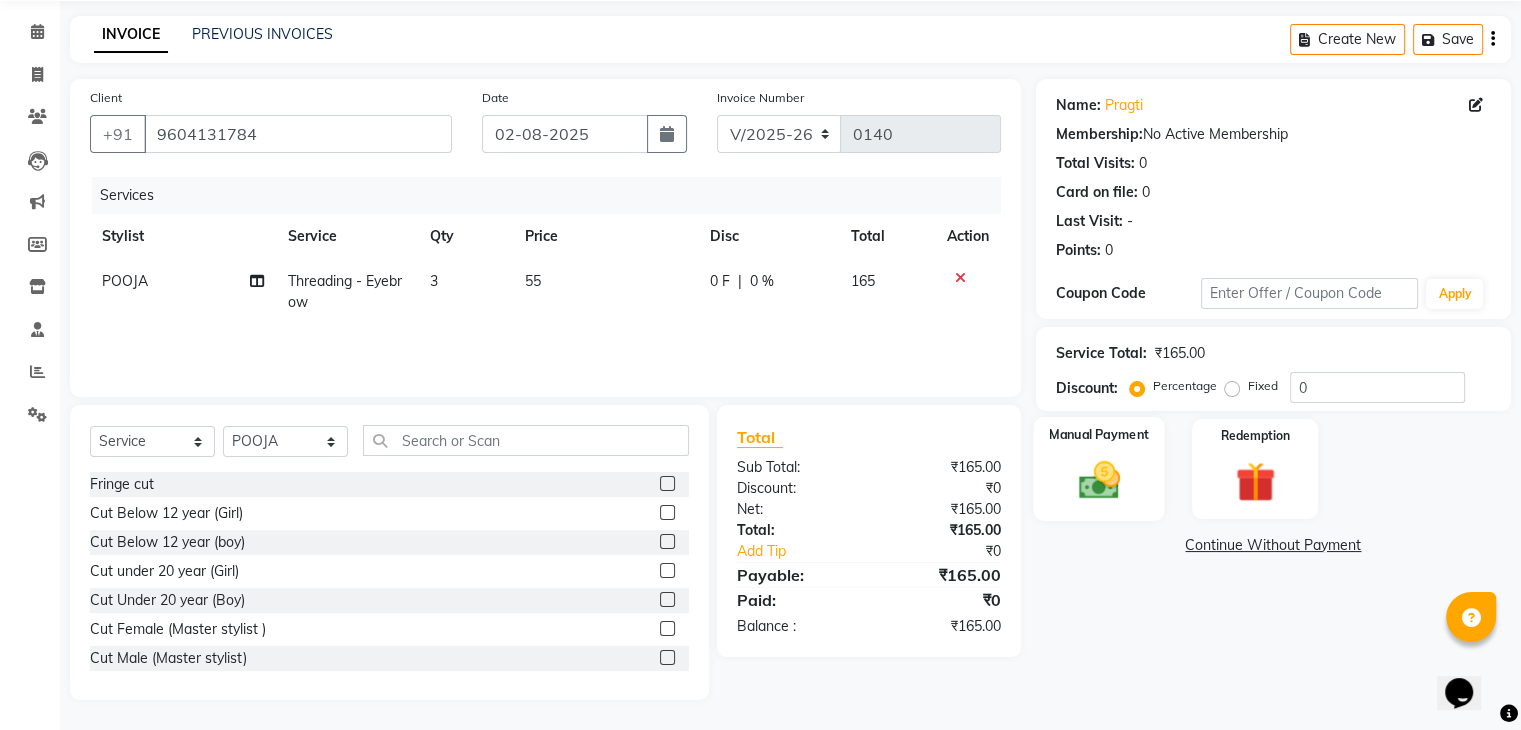 click 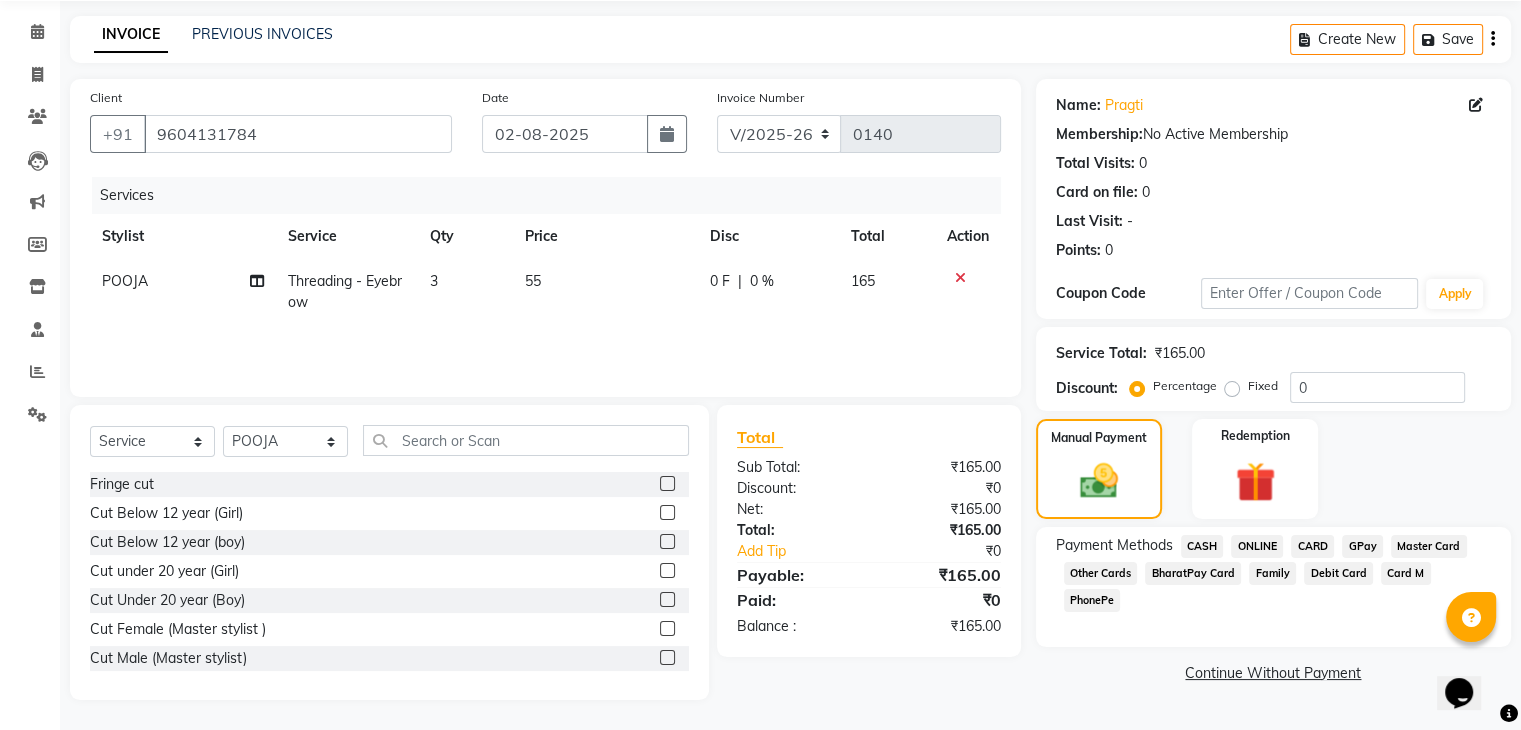 click on "ONLINE" 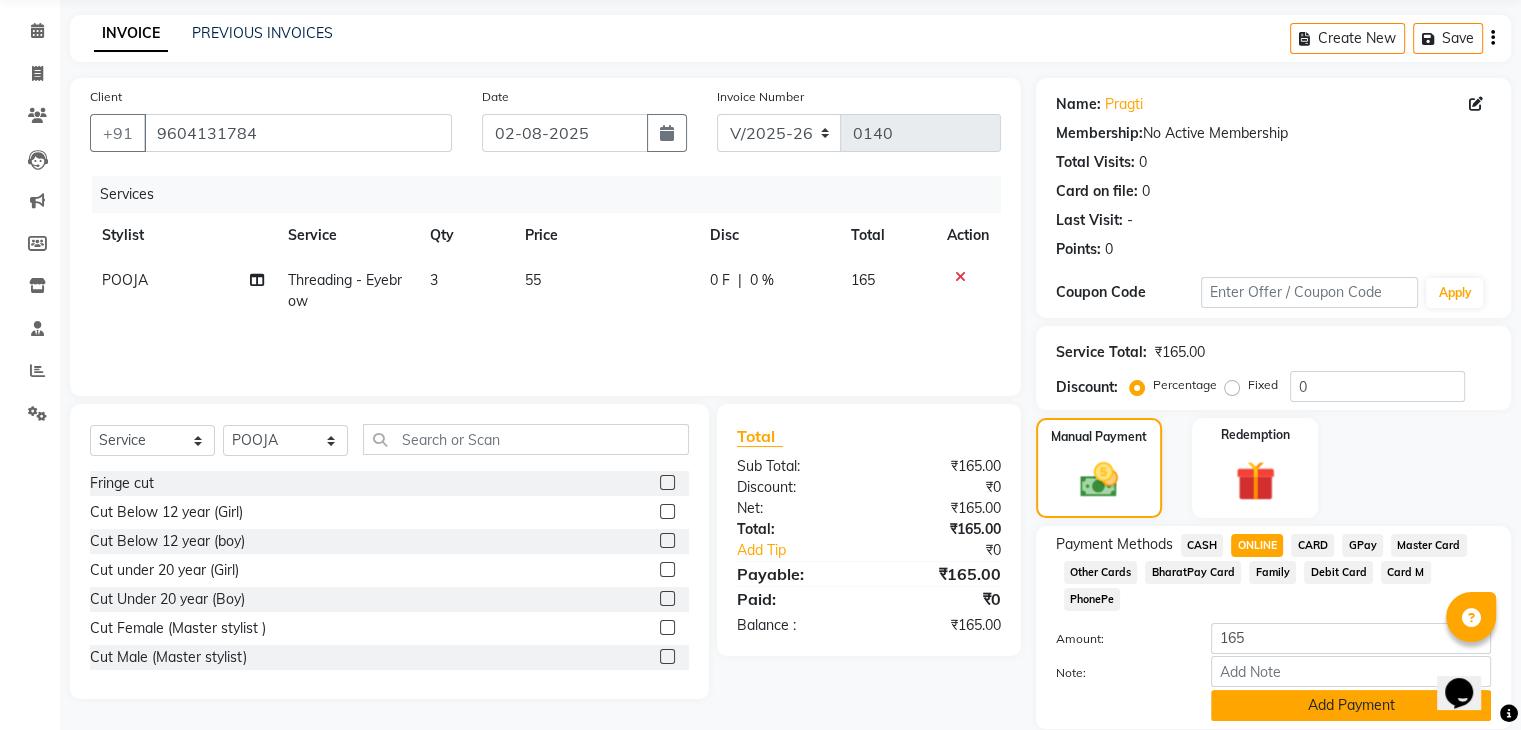 click on "Add Payment" 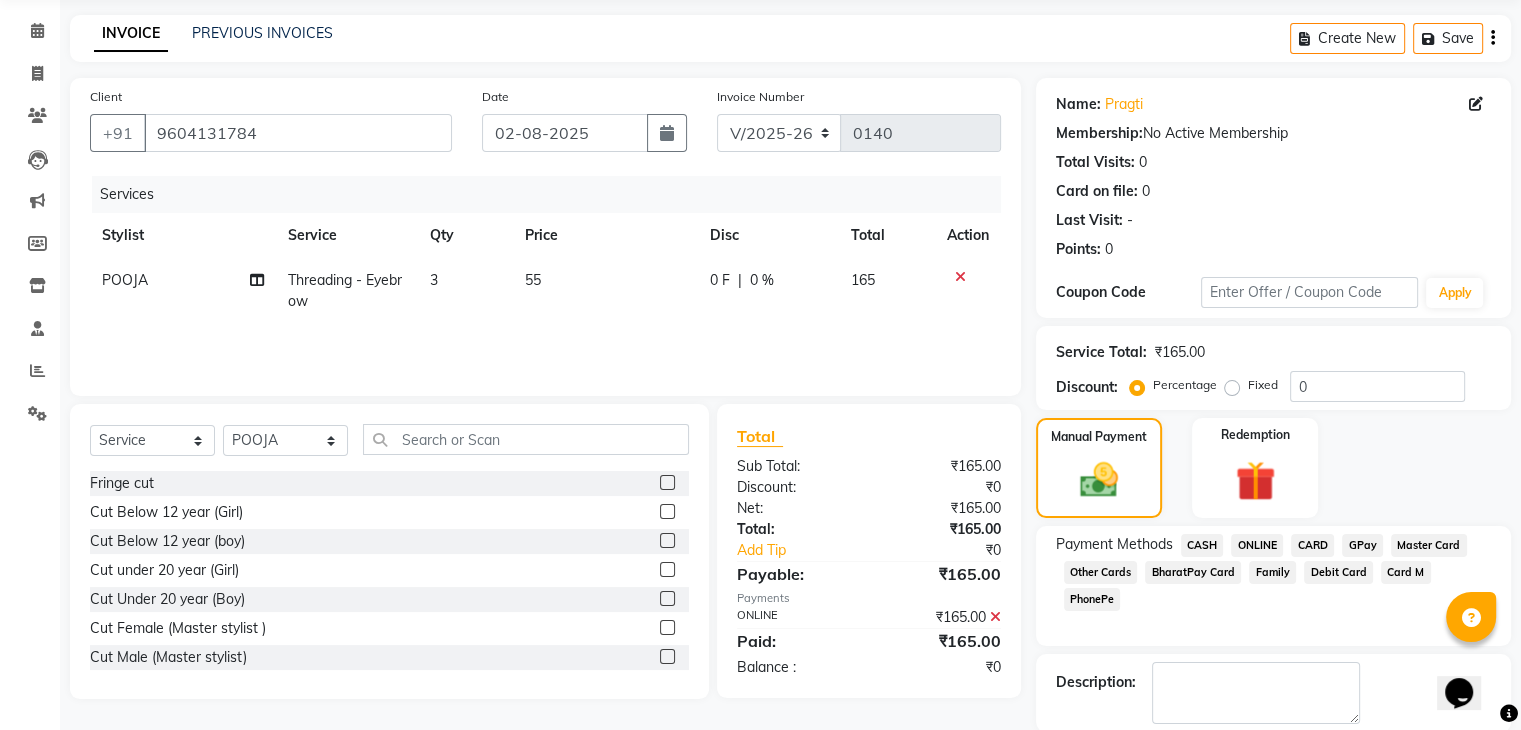 scroll, scrollTop: 171, scrollLeft: 0, axis: vertical 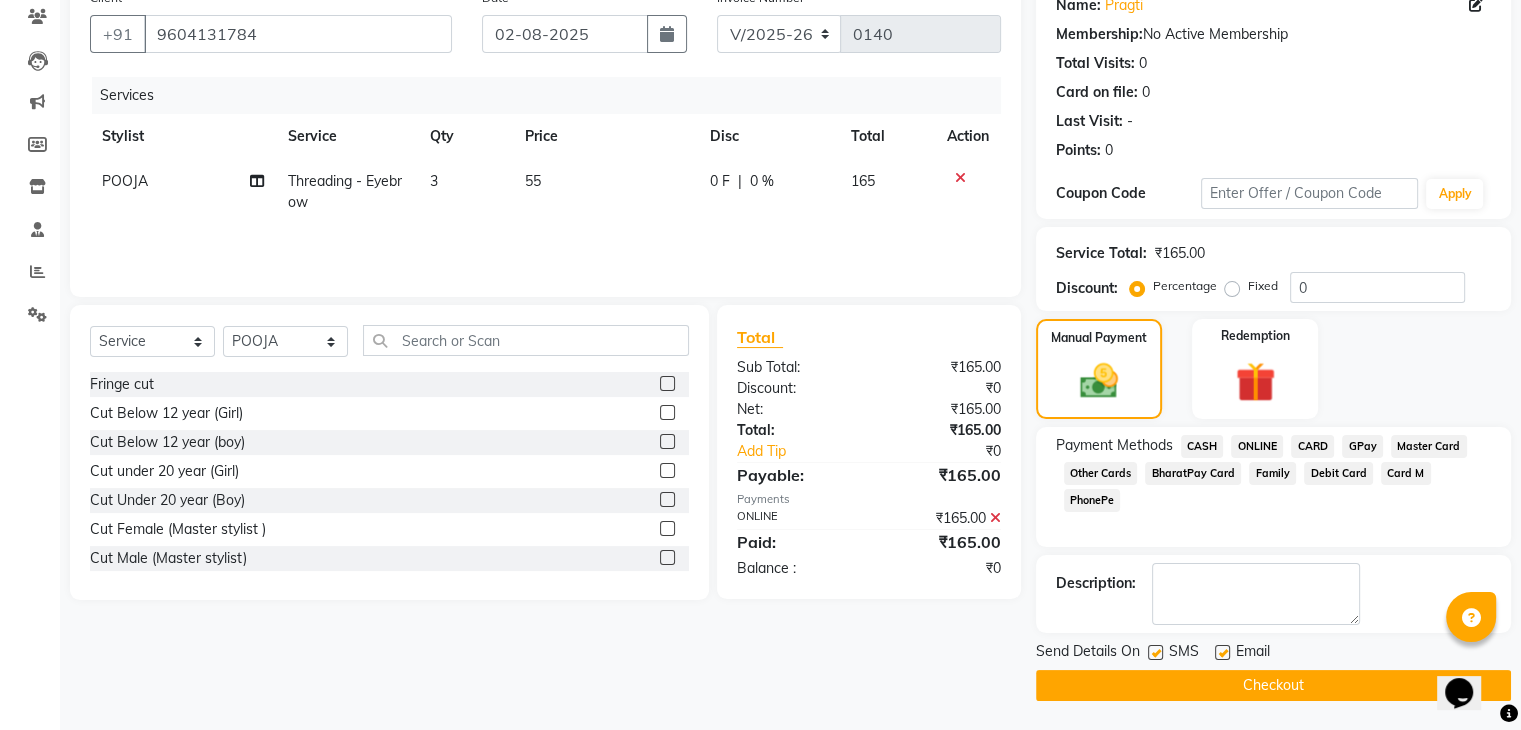 click on "Checkout" 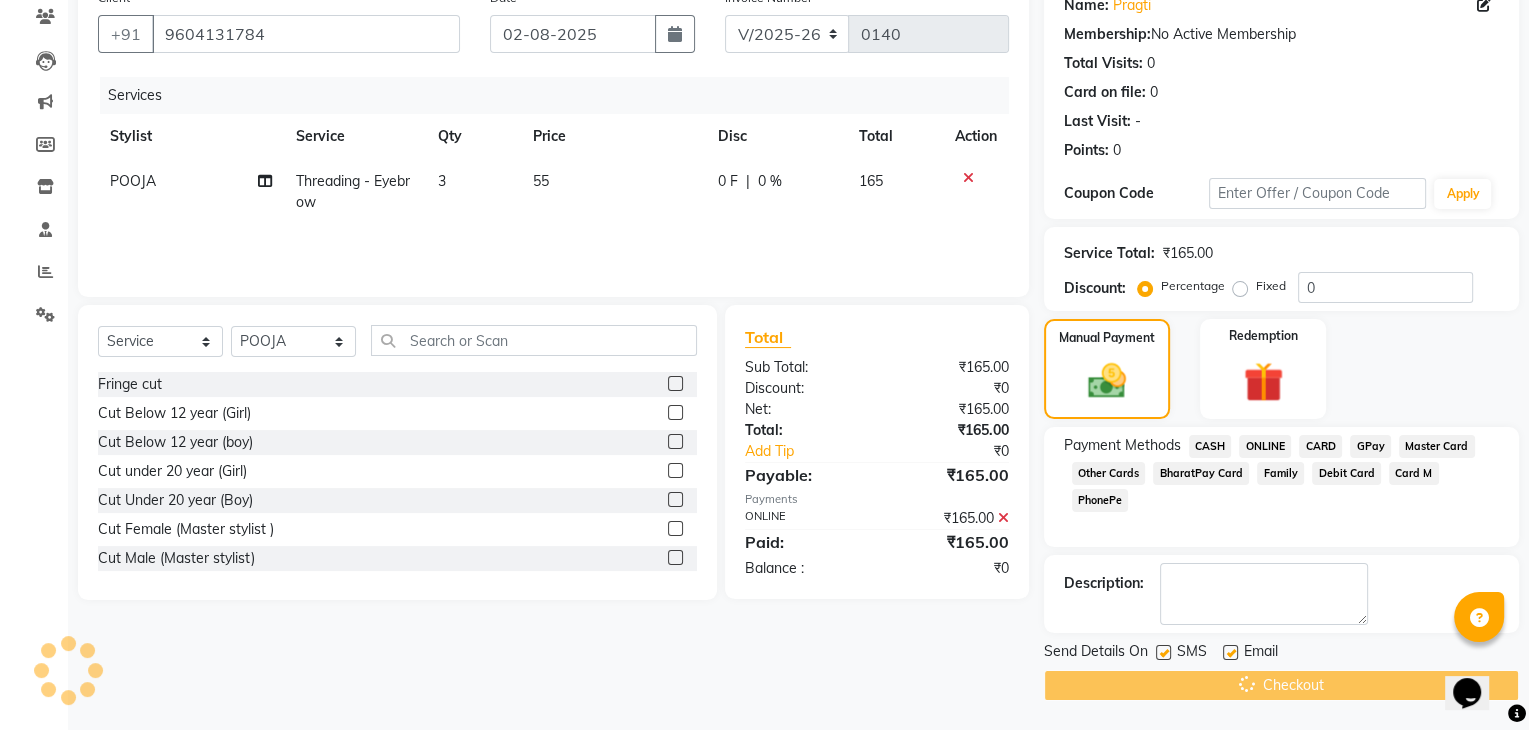 scroll, scrollTop: 0, scrollLeft: 0, axis: both 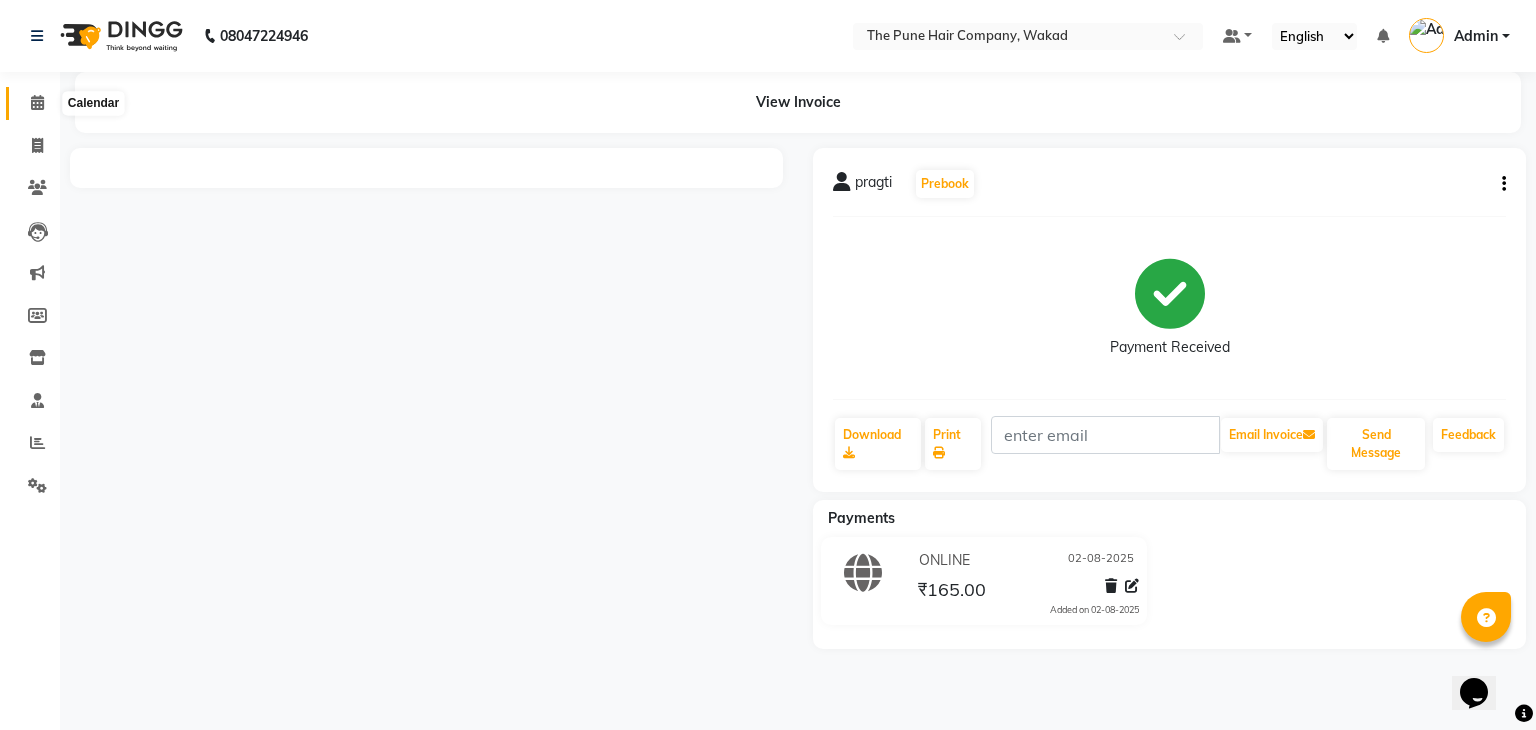 click 